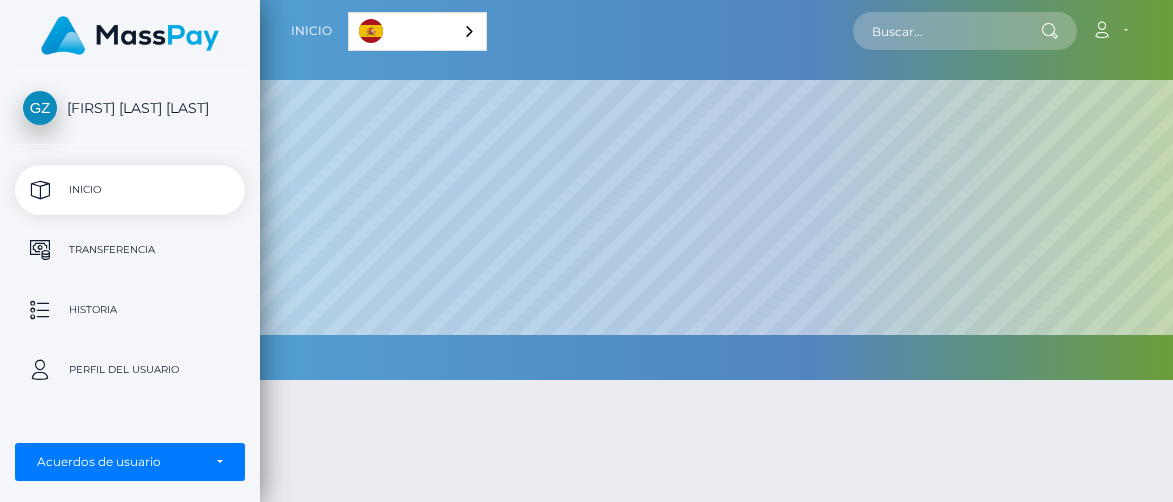 scroll, scrollTop: 0, scrollLeft: 0, axis: both 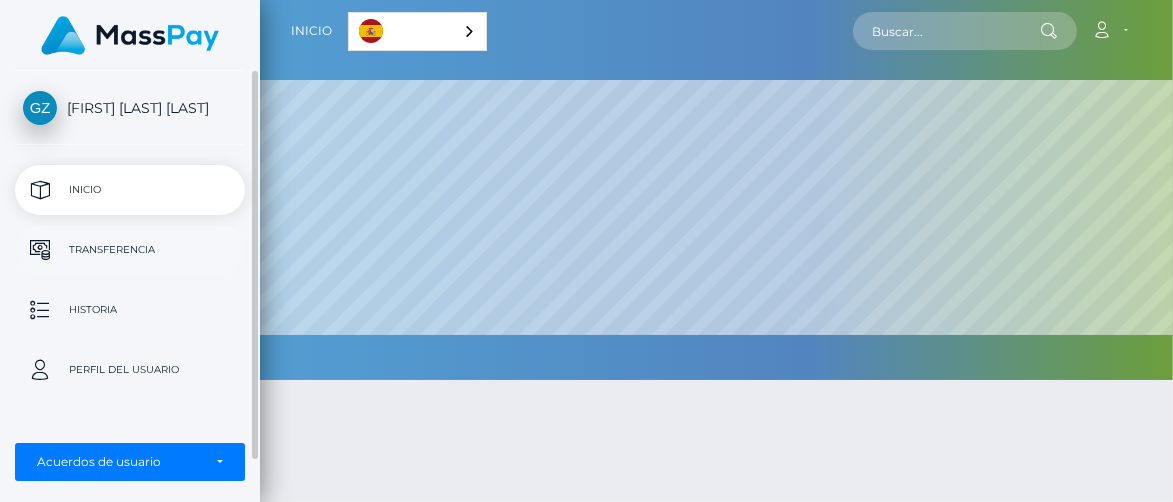 click on "Transferencia" at bounding box center (130, 250) 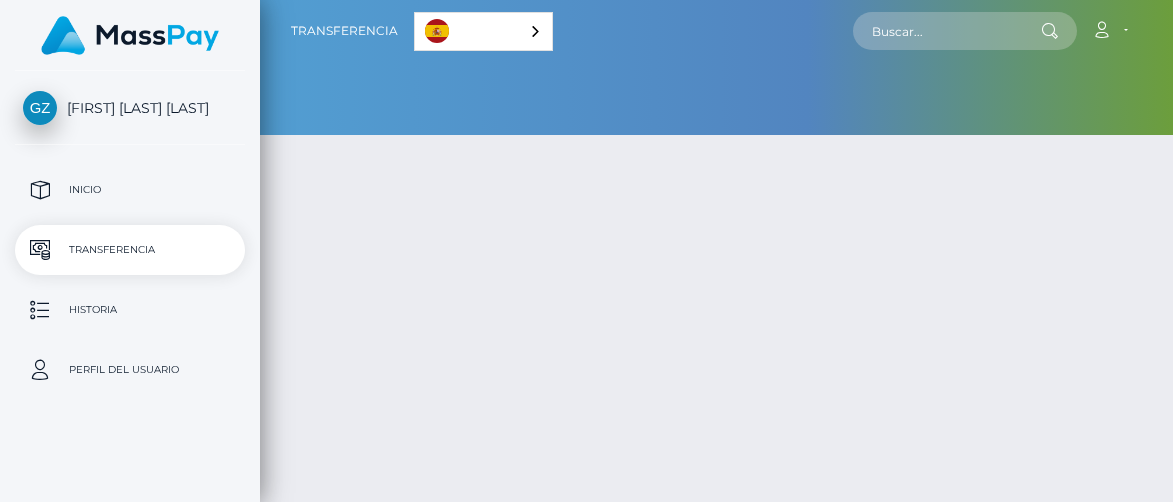 scroll, scrollTop: 0, scrollLeft: 0, axis: both 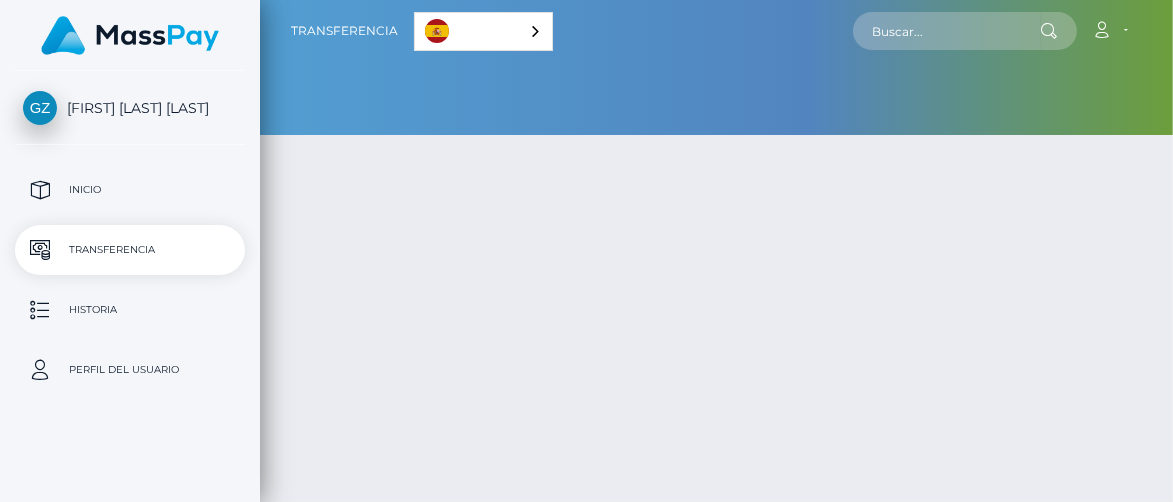 click on "Transferencia" at bounding box center (130, 250) 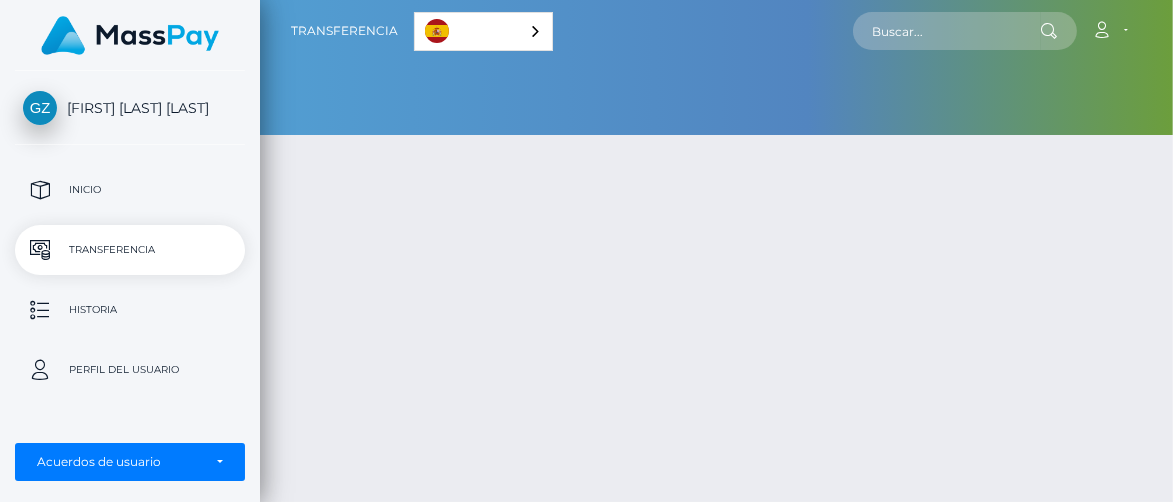 click on "Transferencia" at bounding box center [130, 250] 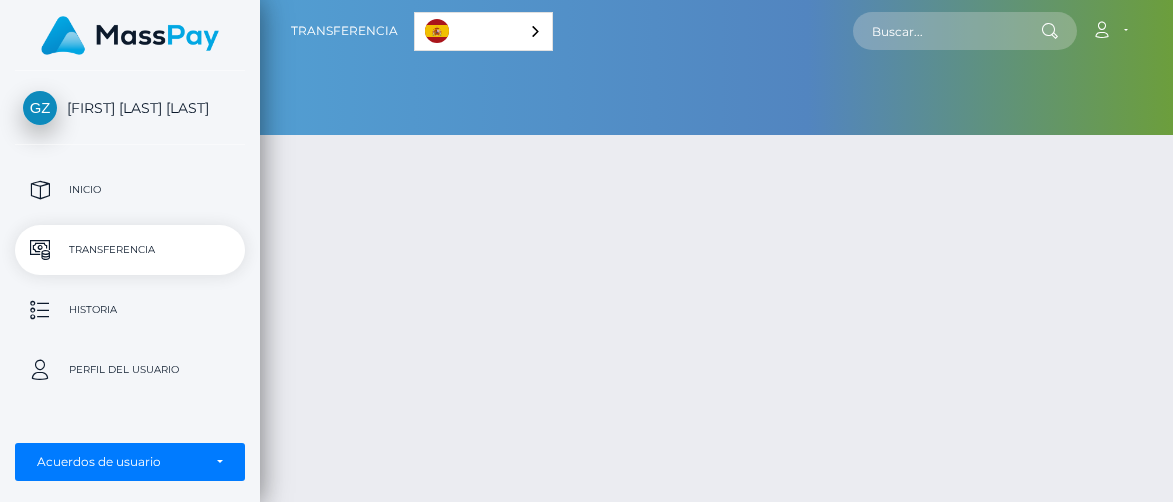 scroll, scrollTop: 0, scrollLeft: 0, axis: both 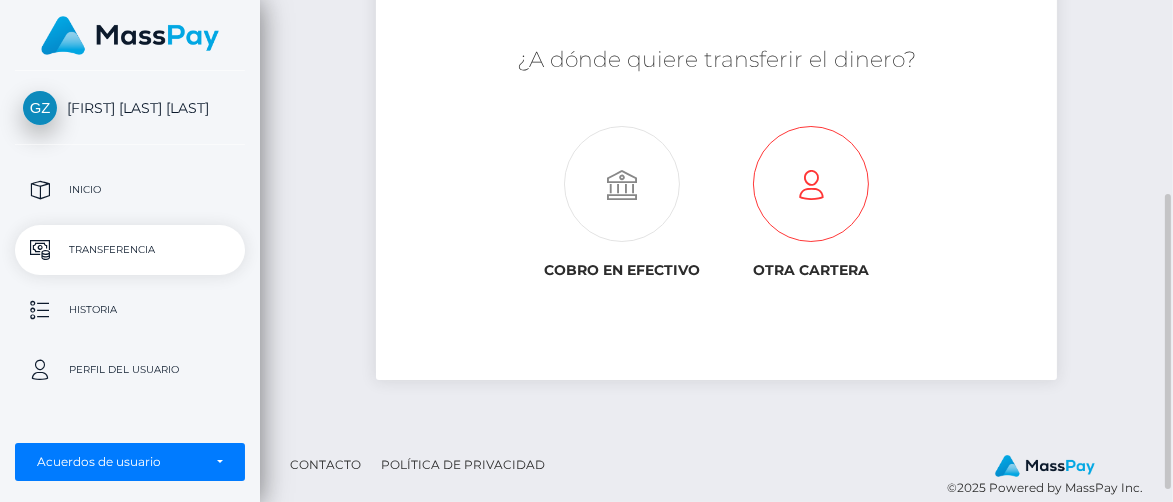 click at bounding box center [810, 185] 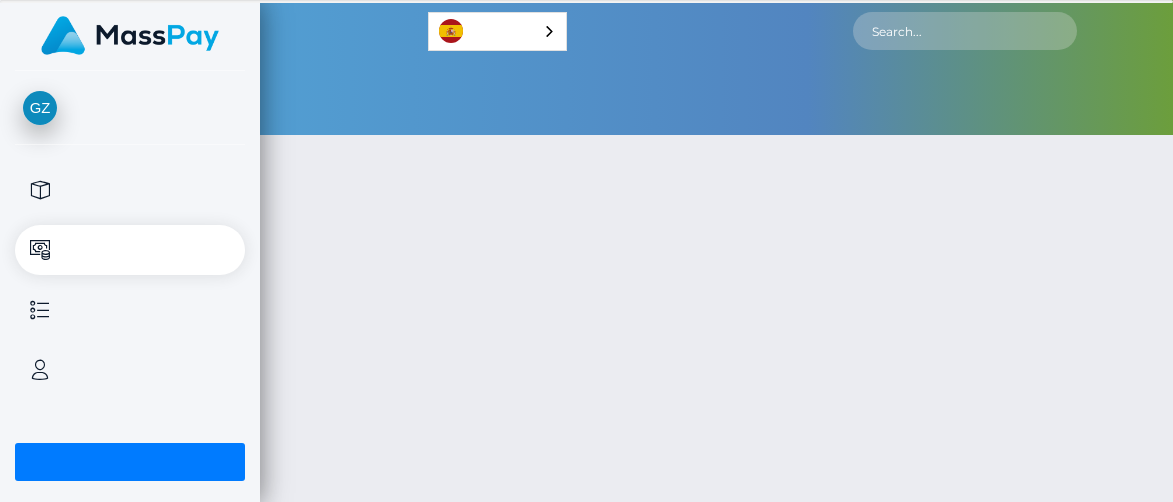 scroll, scrollTop: 0, scrollLeft: 0, axis: both 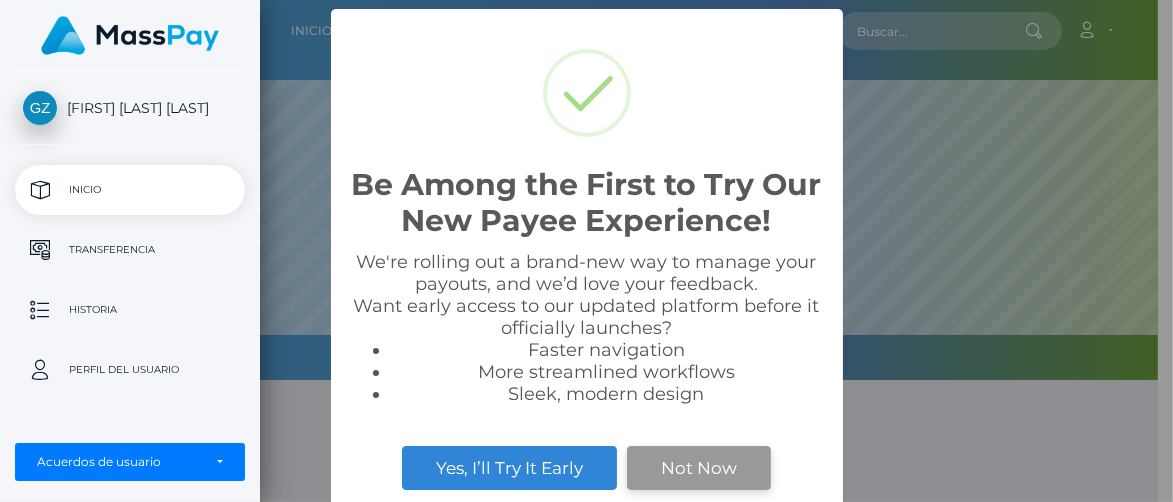 click on "Not Now" at bounding box center (699, 468) 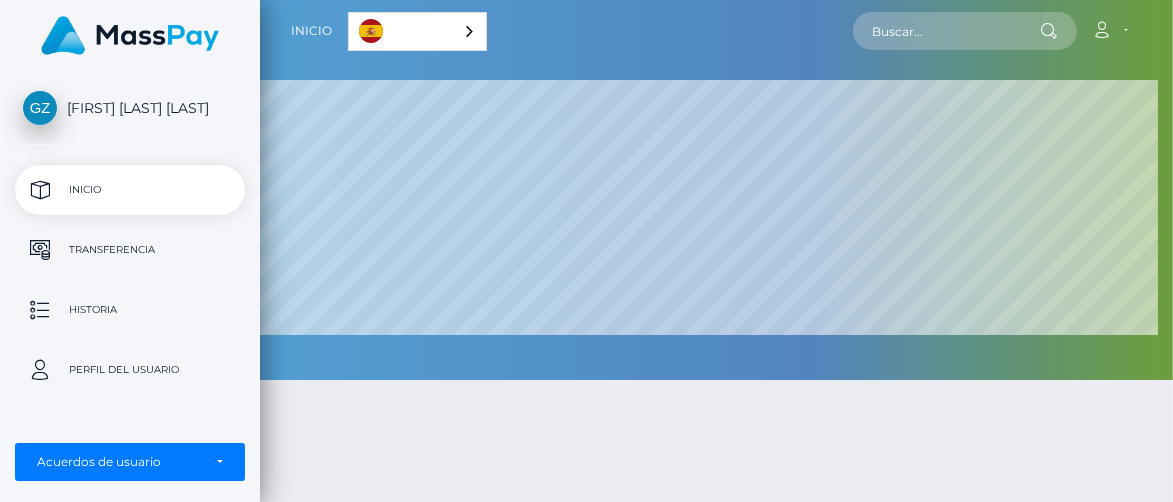 scroll, scrollTop: 999620, scrollLeft: 999087, axis: both 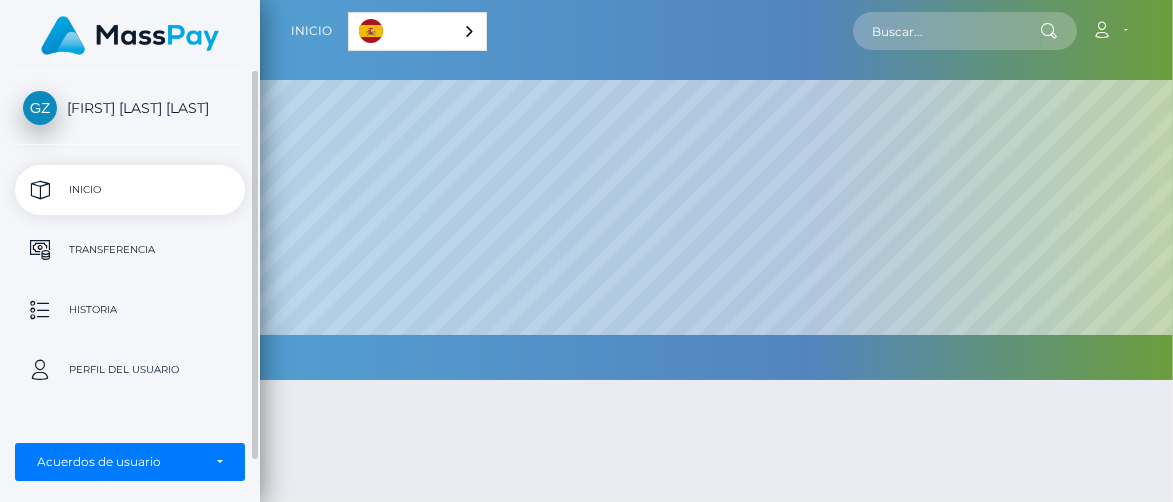 click on "Transferencia" at bounding box center [130, 250] 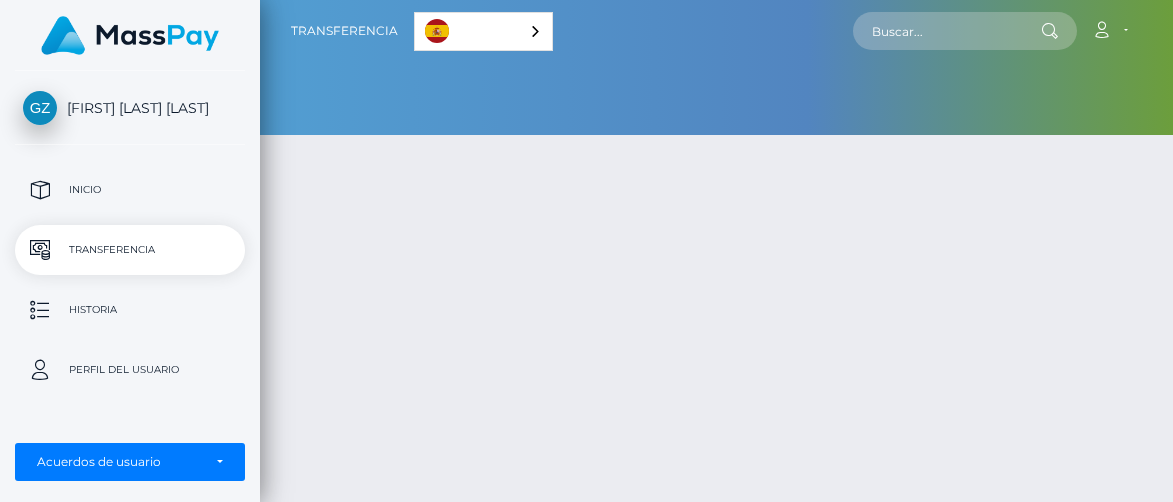 scroll, scrollTop: 0, scrollLeft: 0, axis: both 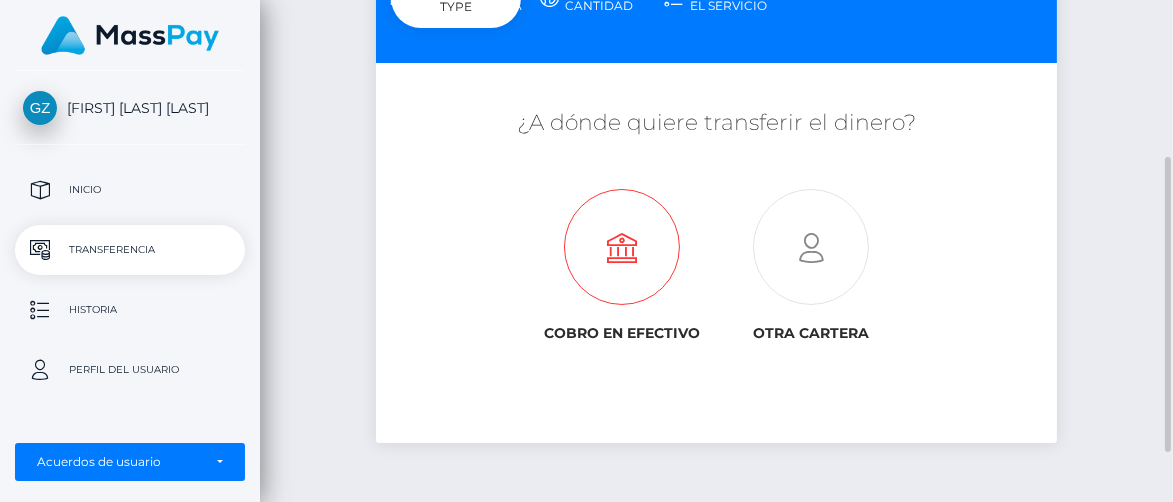 click at bounding box center [621, 248] 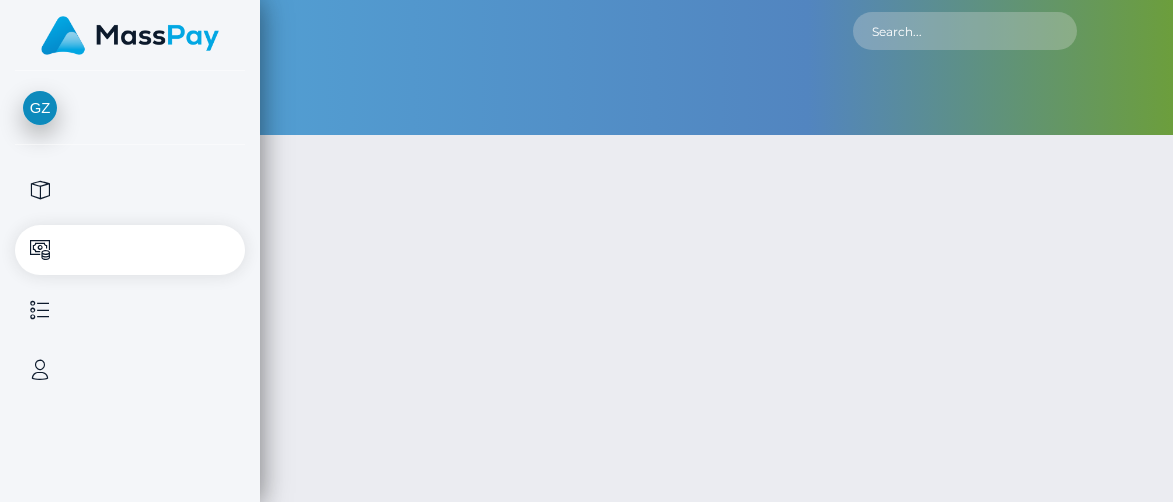 scroll, scrollTop: 0, scrollLeft: 0, axis: both 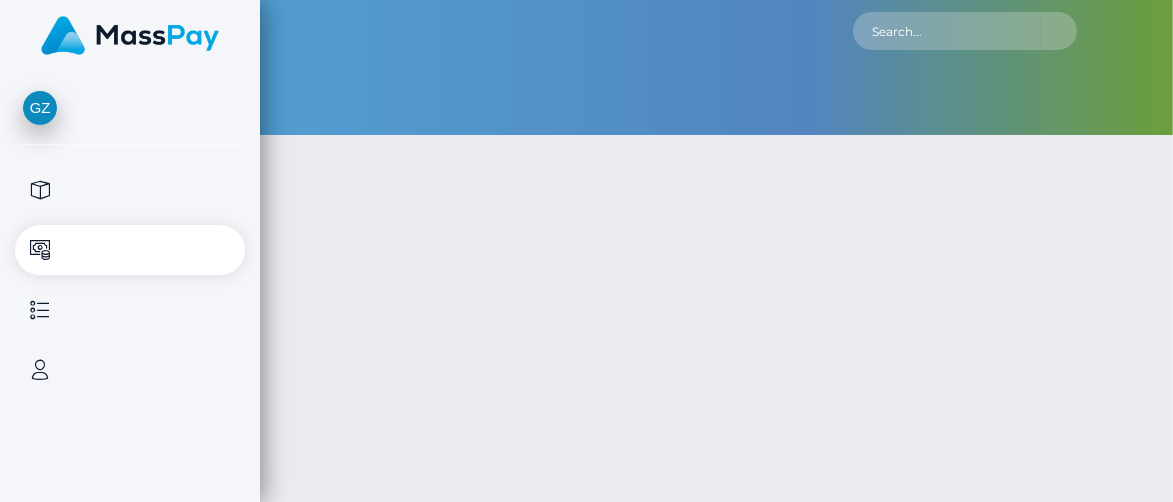 type on "NaN" 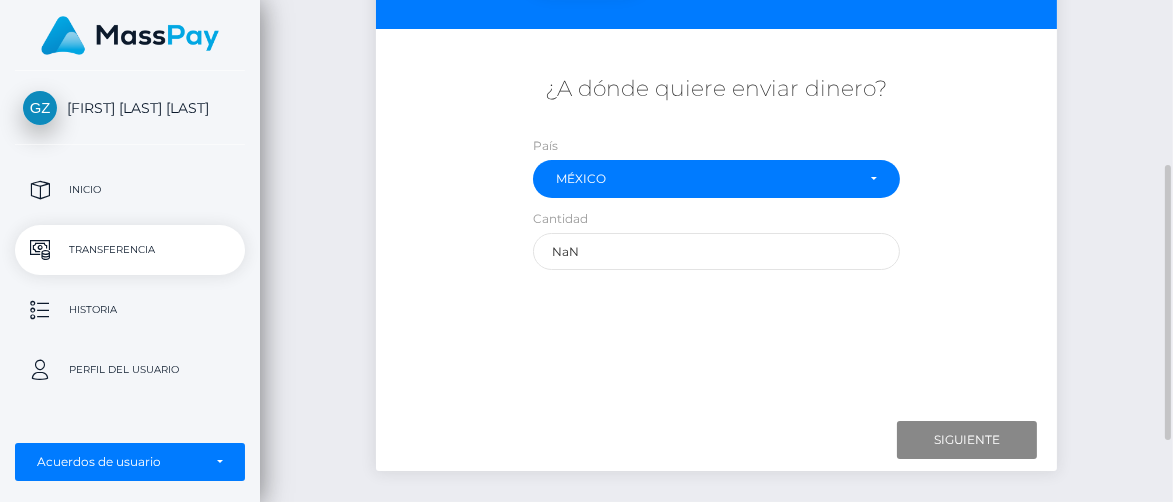 scroll, scrollTop: 305, scrollLeft: 0, axis: vertical 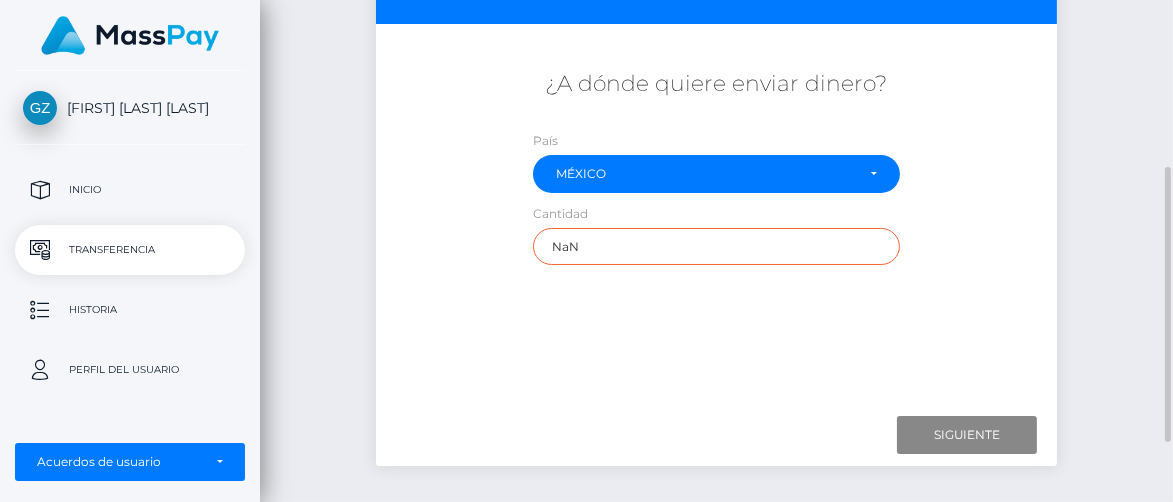click on "NaN" at bounding box center [716, 246] 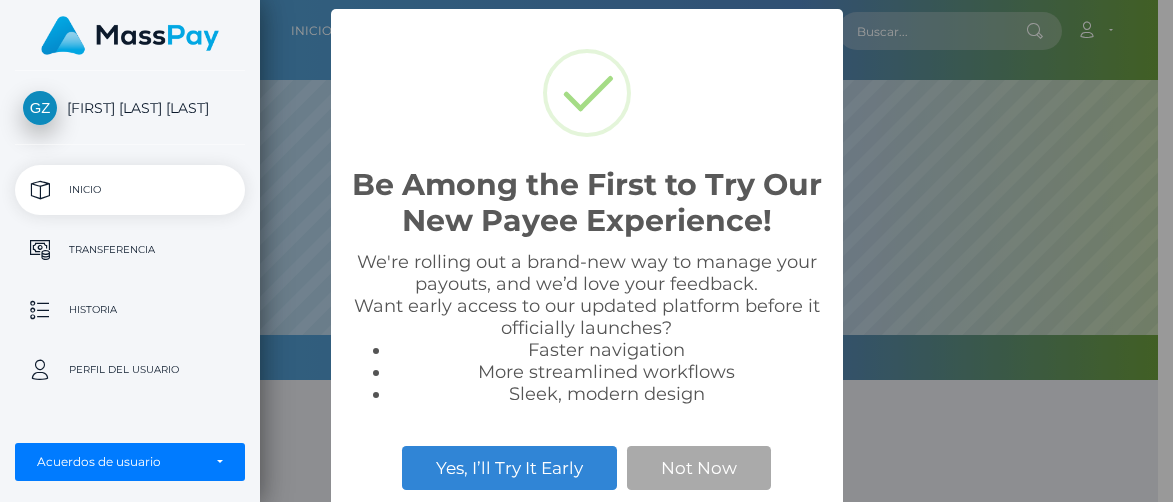 scroll, scrollTop: 0, scrollLeft: 0, axis: both 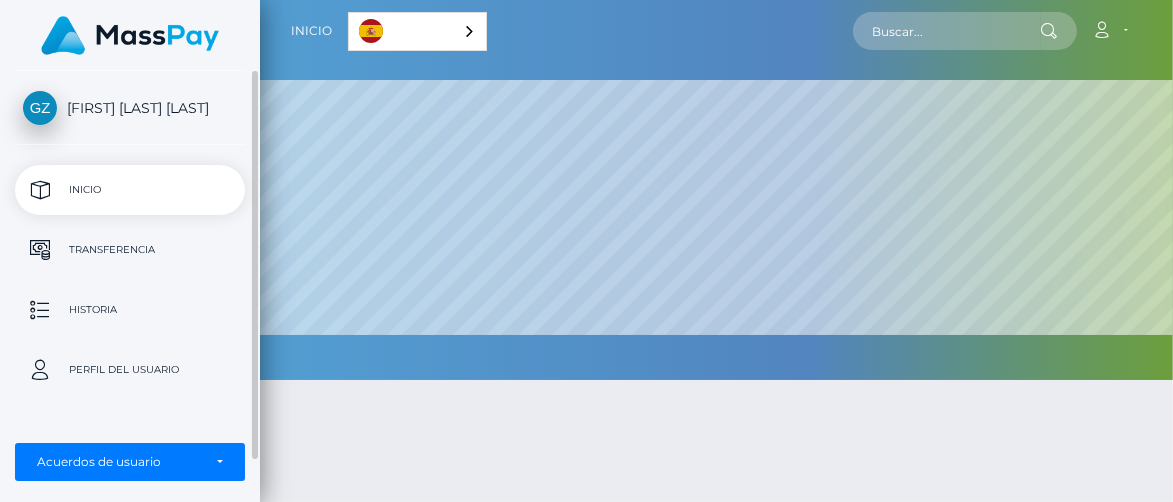 click on "Inicio" at bounding box center [130, 190] 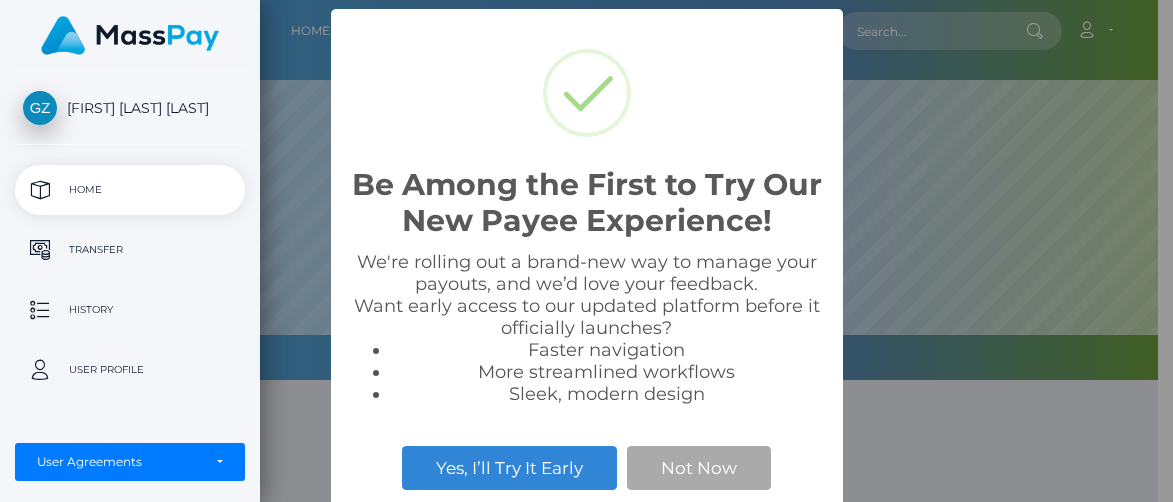 scroll, scrollTop: 0, scrollLeft: 0, axis: both 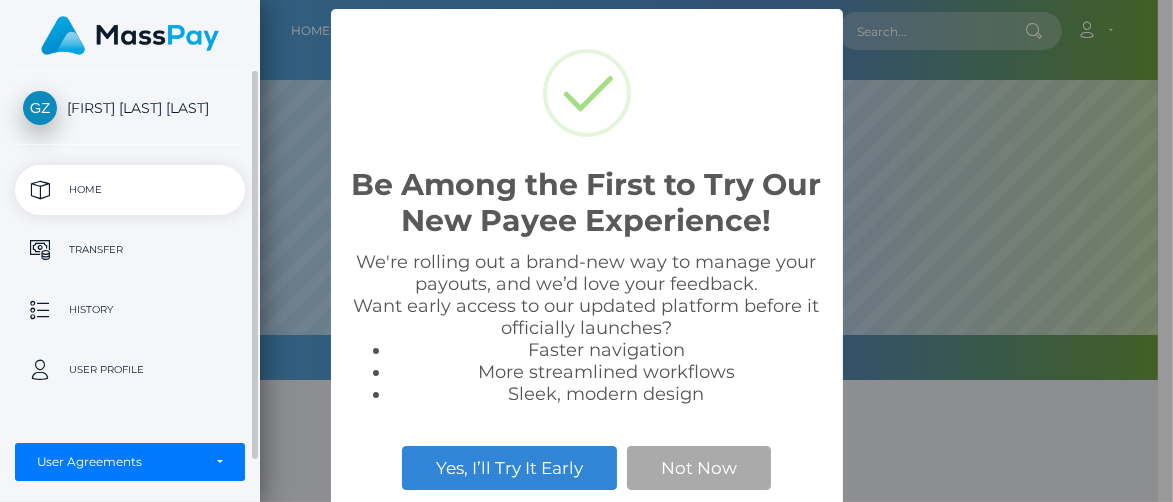 drag, startPoint x: 0, startPoint y: 0, endPoint x: 160, endPoint y: 190, distance: 248.39485 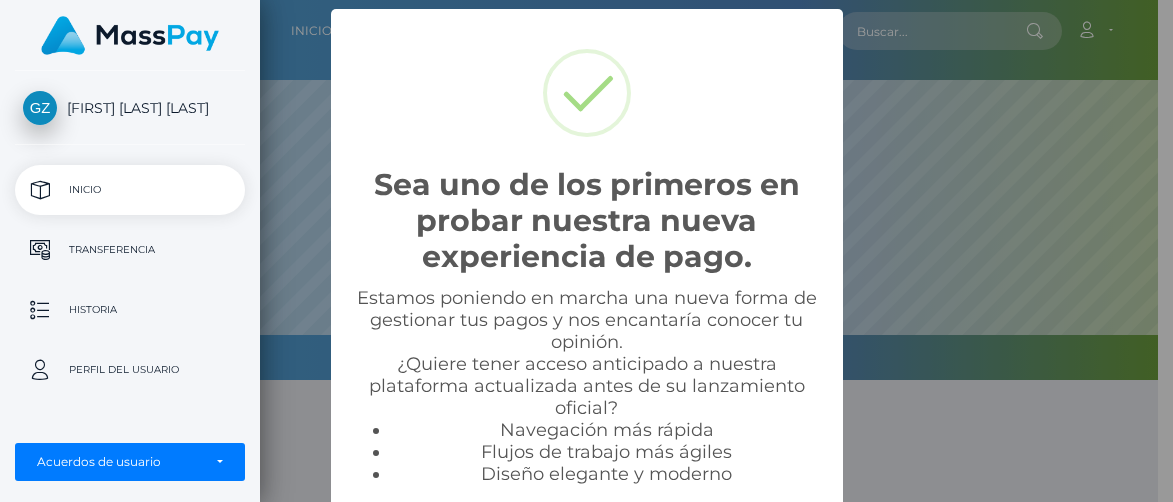 scroll, scrollTop: 0, scrollLeft: 0, axis: both 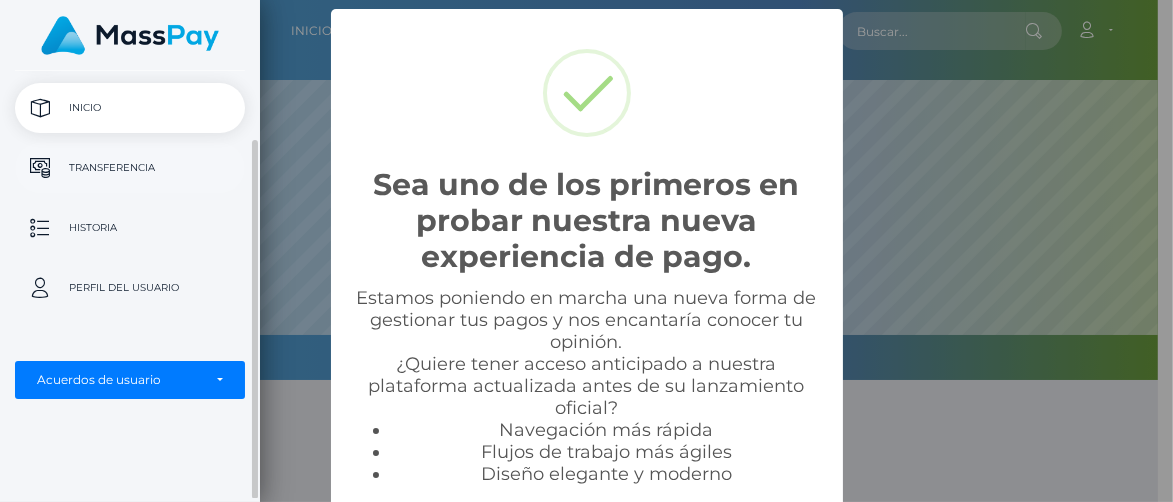 click on "Transferencia" at bounding box center (130, 168) 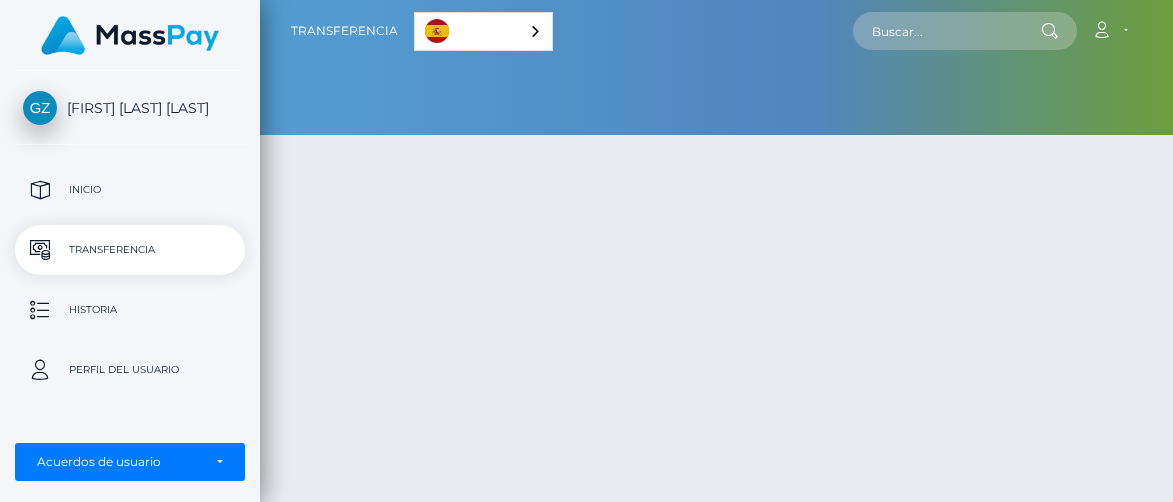 scroll, scrollTop: 0, scrollLeft: 0, axis: both 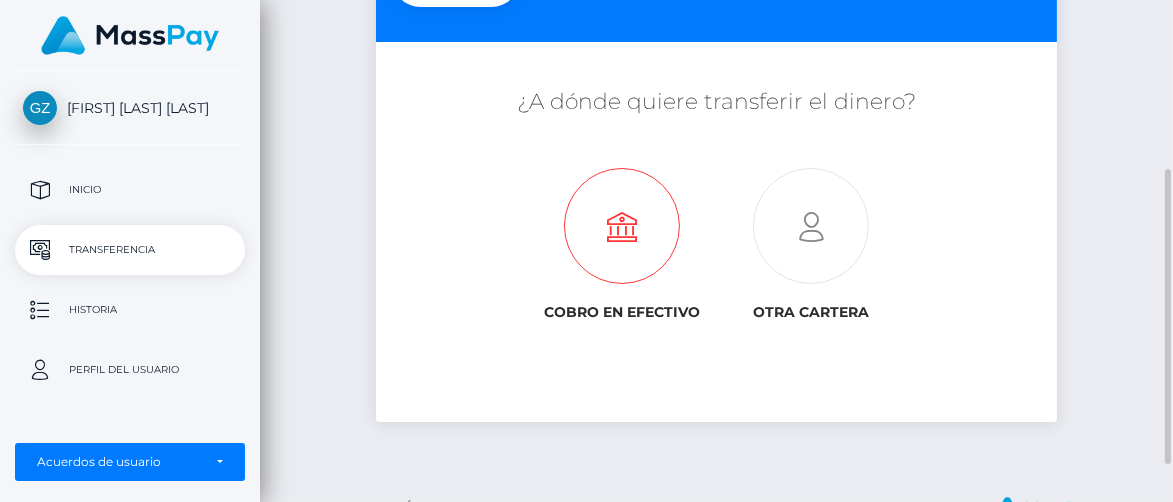 click at bounding box center (621, 227) 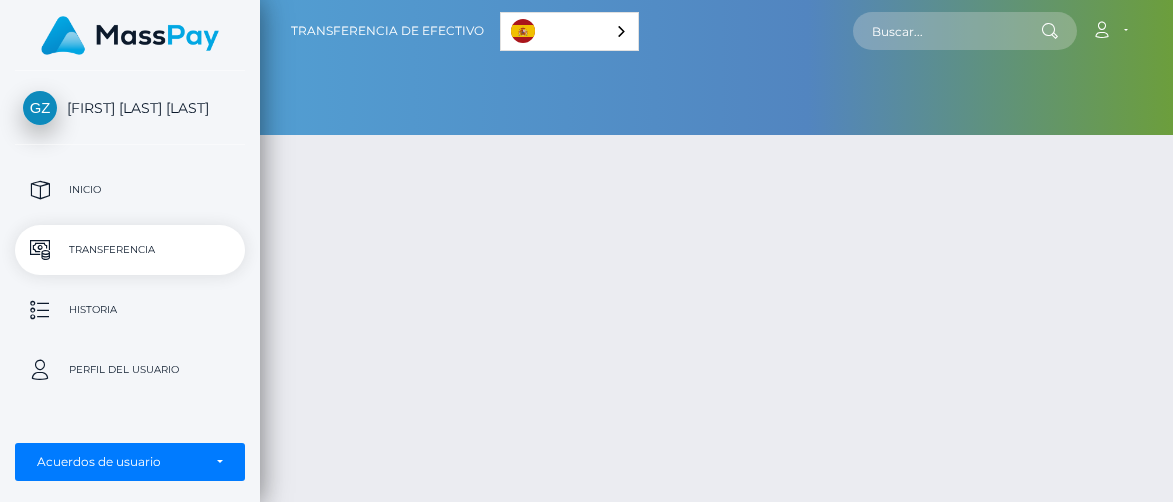 scroll, scrollTop: 0, scrollLeft: 0, axis: both 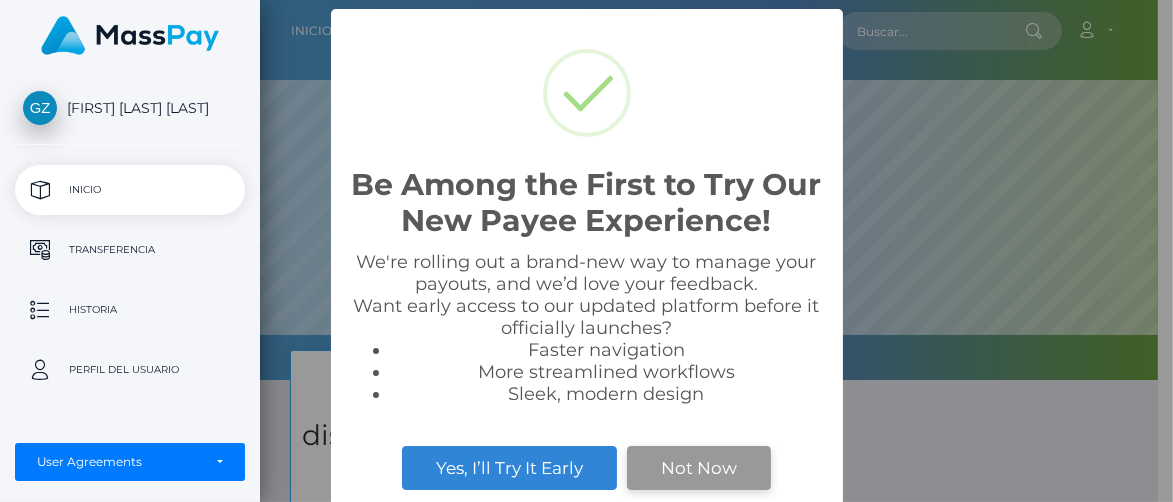click on "Not Now" at bounding box center [699, 468] 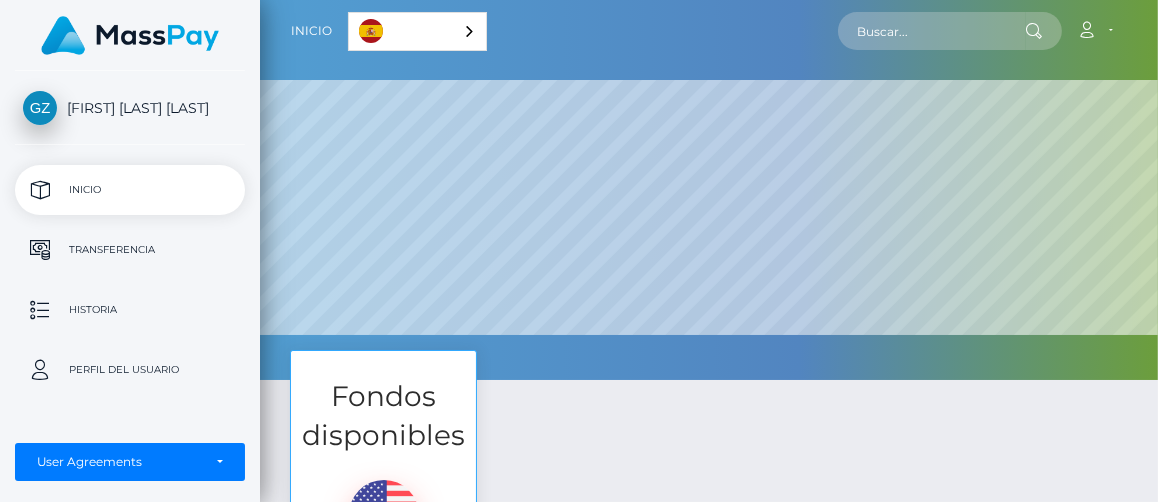 scroll, scrollTop: 999620, scrollLeft: 999087, axis: both 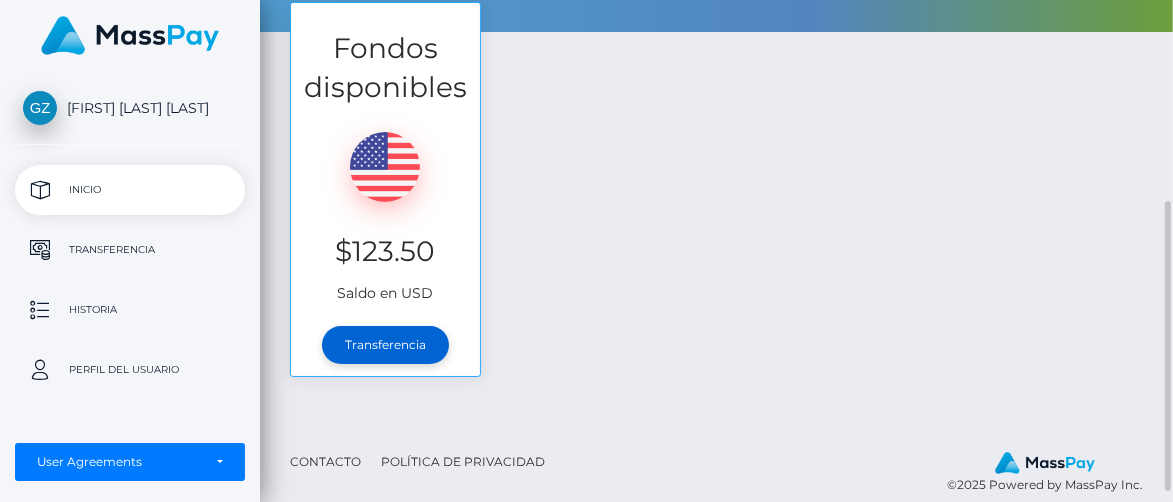 click on "Transferencia" at bounding box center [385, 345] 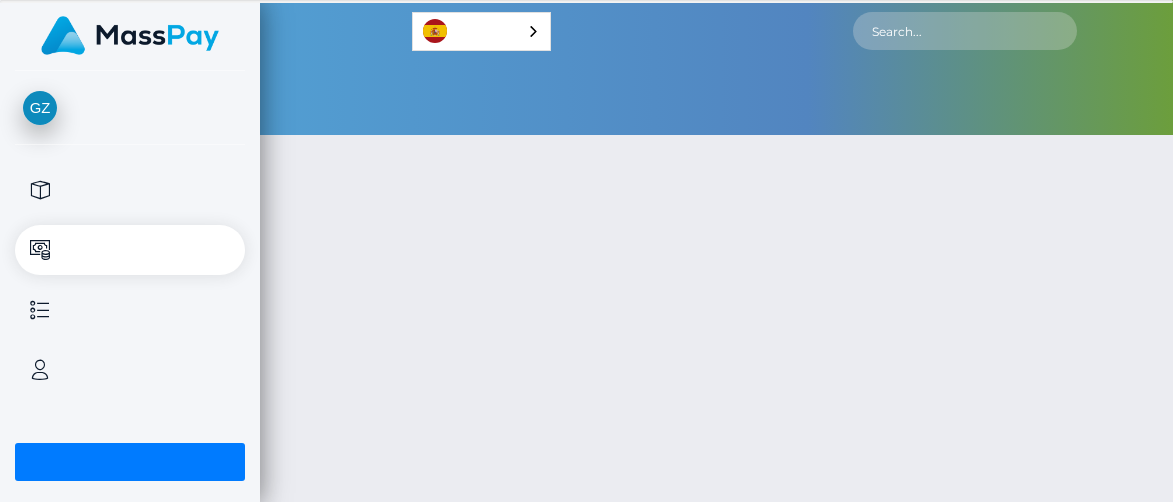 scroll, scrollTop: 0, scrollLeft: 0, axis: both 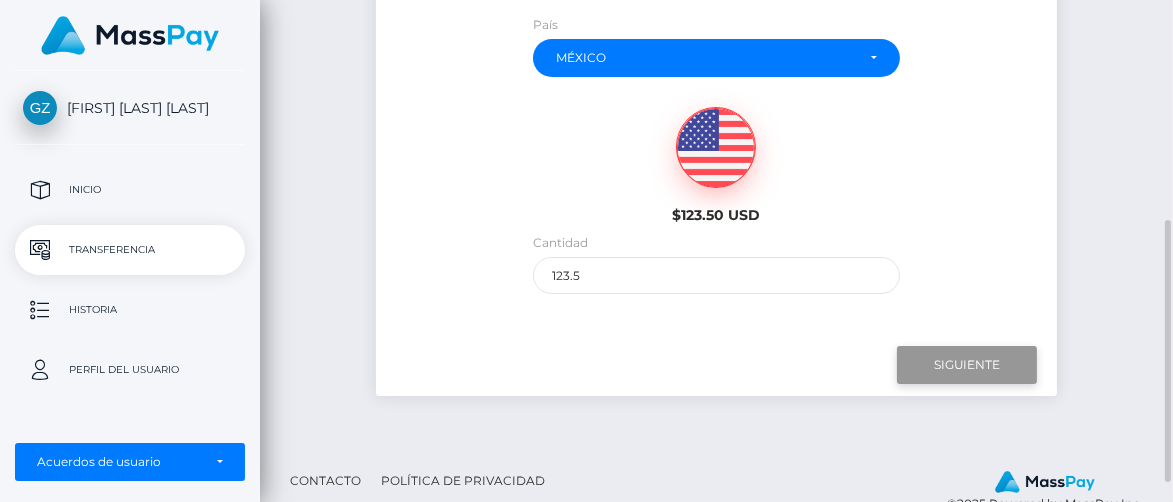 click on "Next" at bounding box center (967, 365) 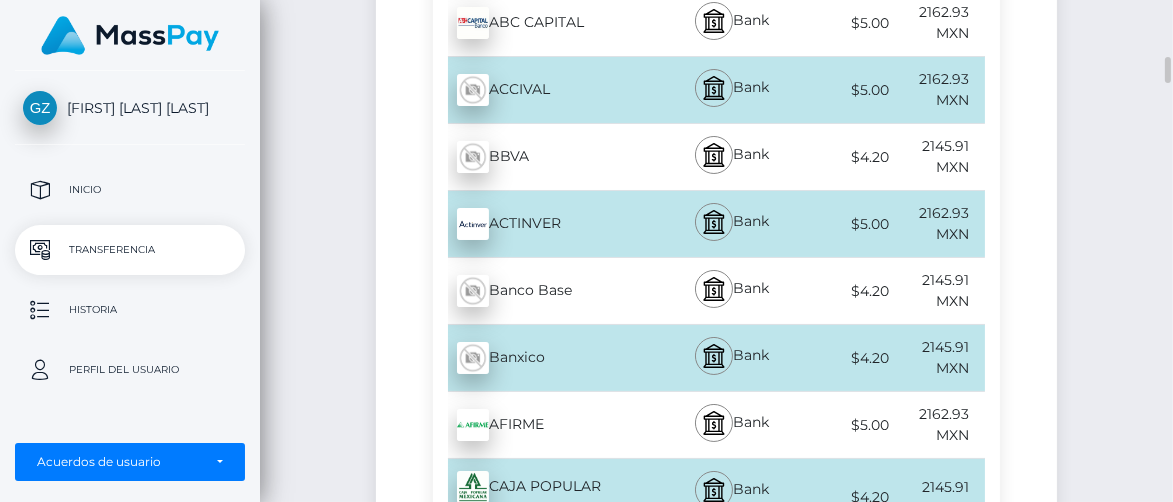 scroll, scrollTop: 730, scrollLeft: 0, axis: vertical 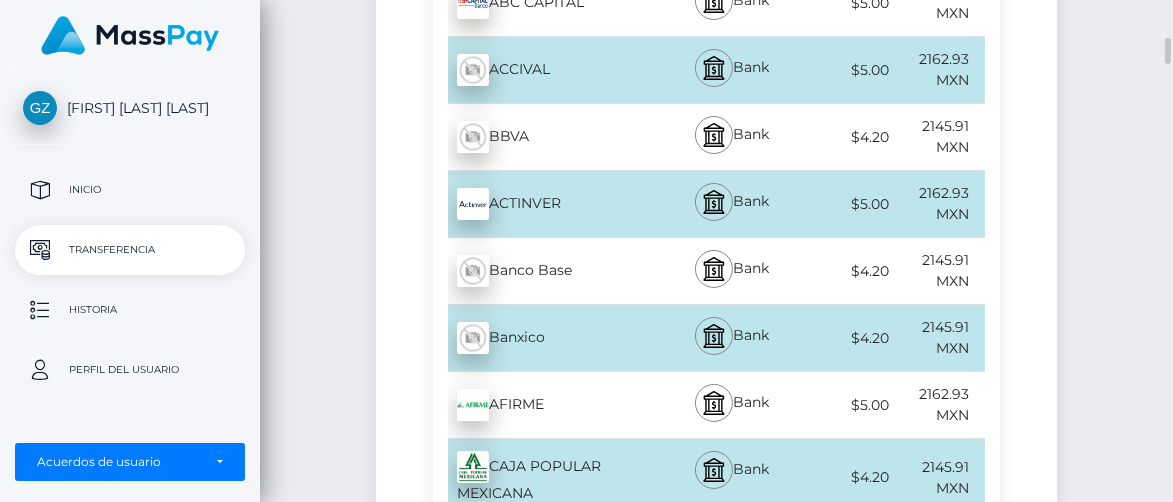 click on "$4.20" at bounding box center (847, 137) 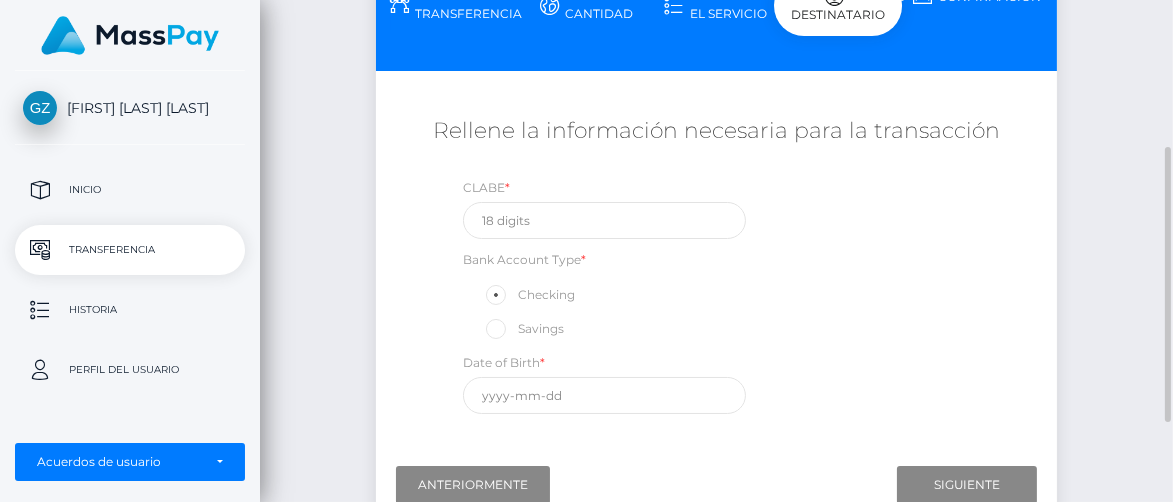 scroll, scrollTop: 257, scrollLeft: 0, axis: vertical 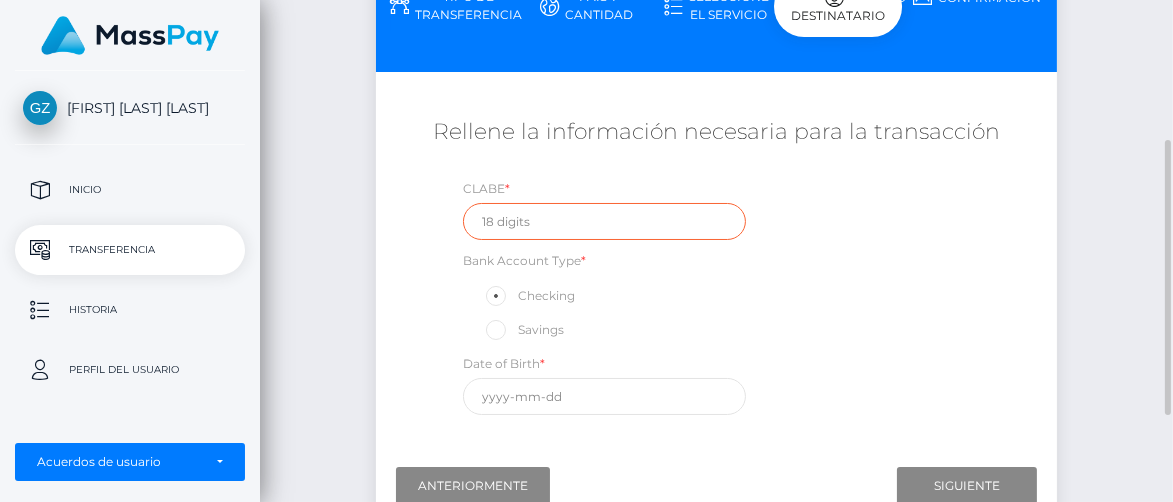 click at bounding box center (604, 221) 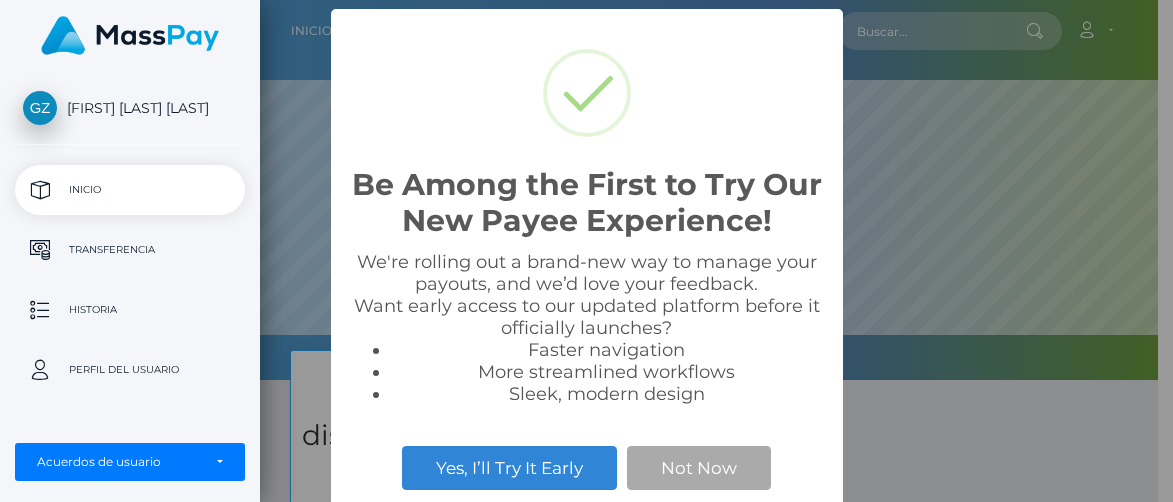 scroll, scrollTop: 0, scrollLeft: 0, axis: both 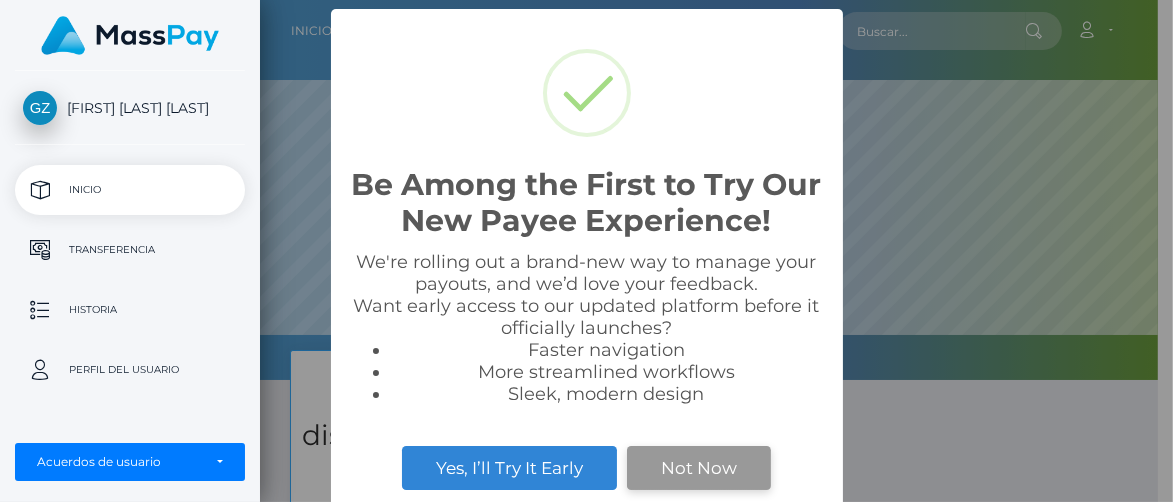 click on "Not Now" at bounding box center [699, 468] 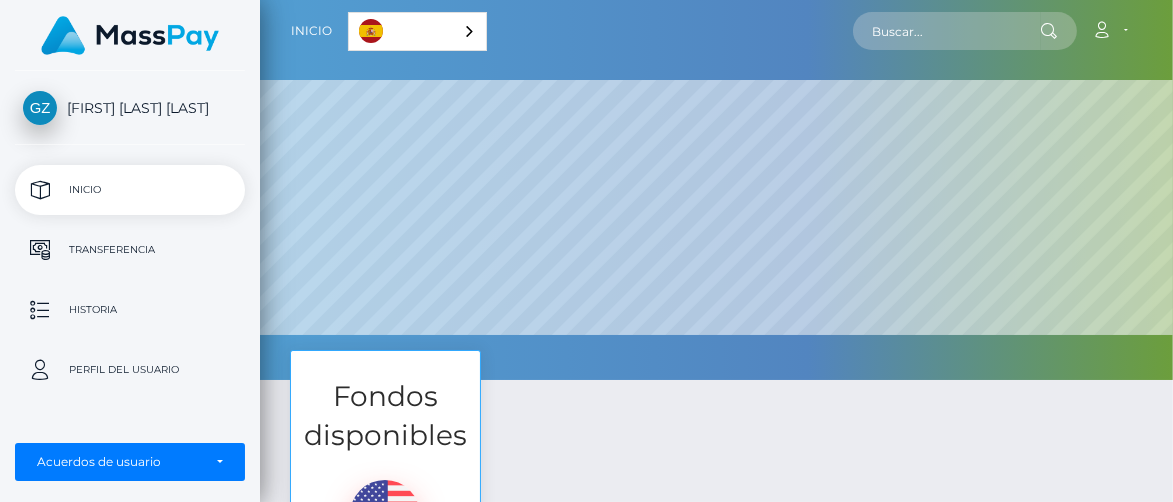 scroll, scrollTop: 999620, scrollLeft: 999087, axis: both 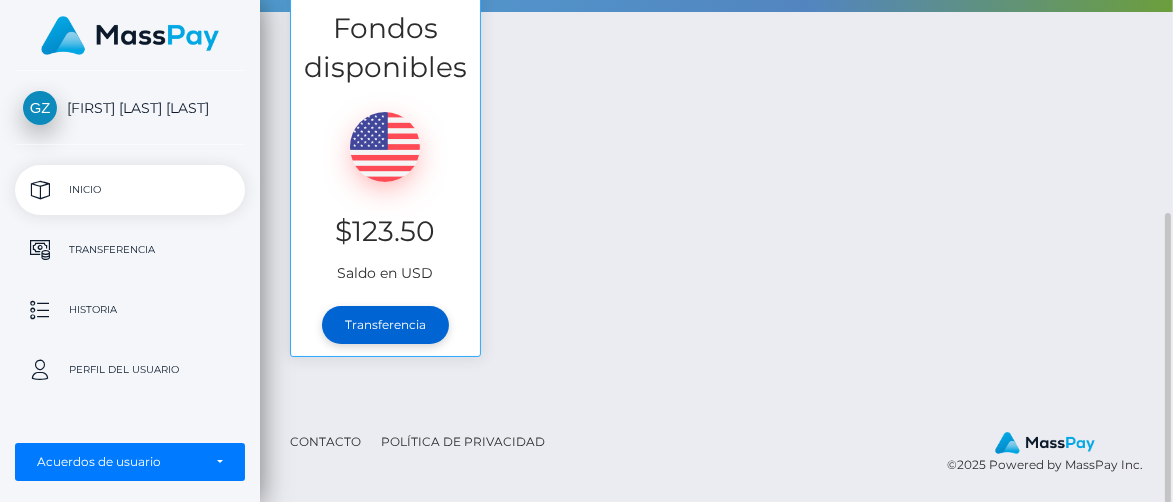 click on "Transferencia" at bounding box center [385, 325] 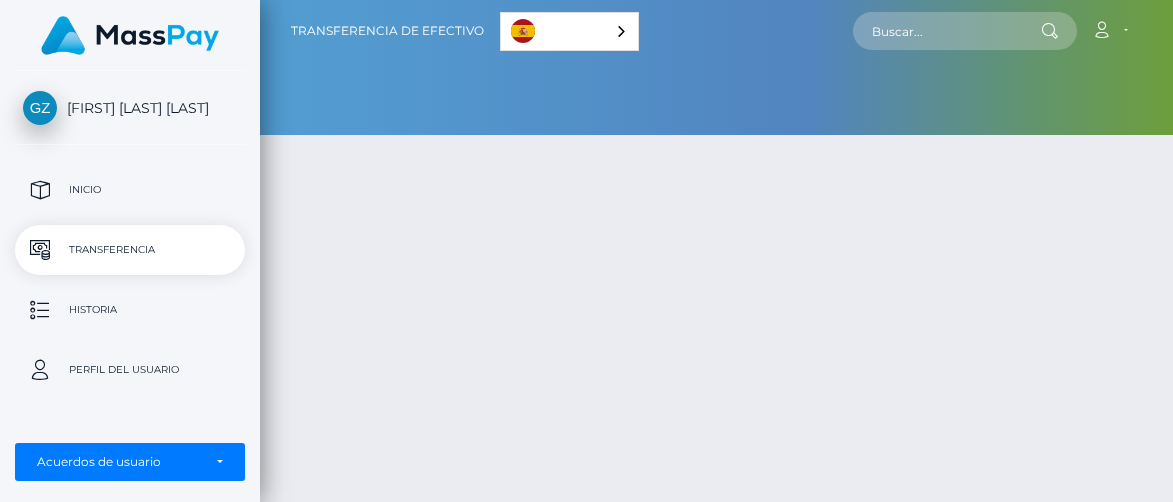scroll, scrollTop: 0, scrollLeft: 0, axis: both 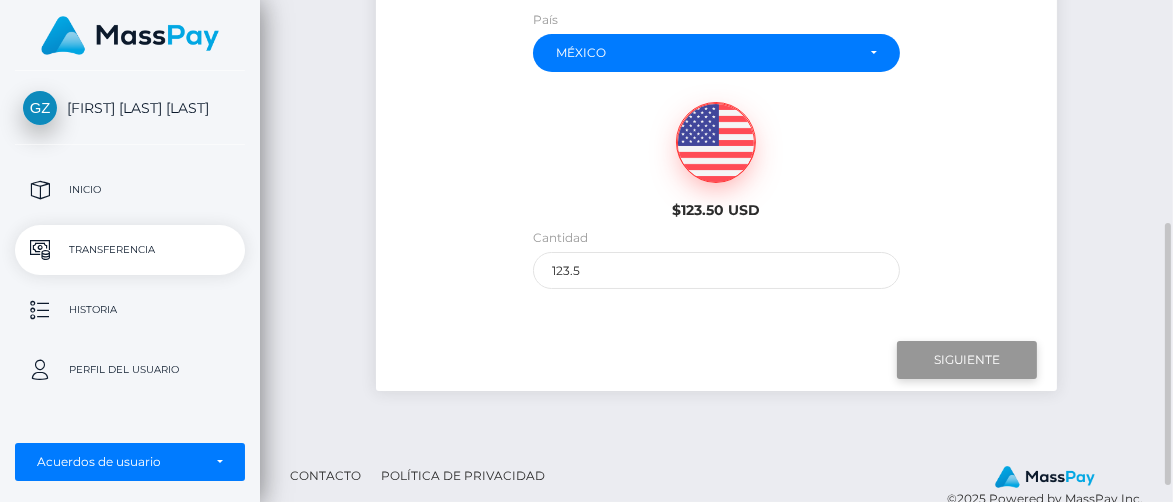 click on "Siguiente" at bounding box center [967, 360] 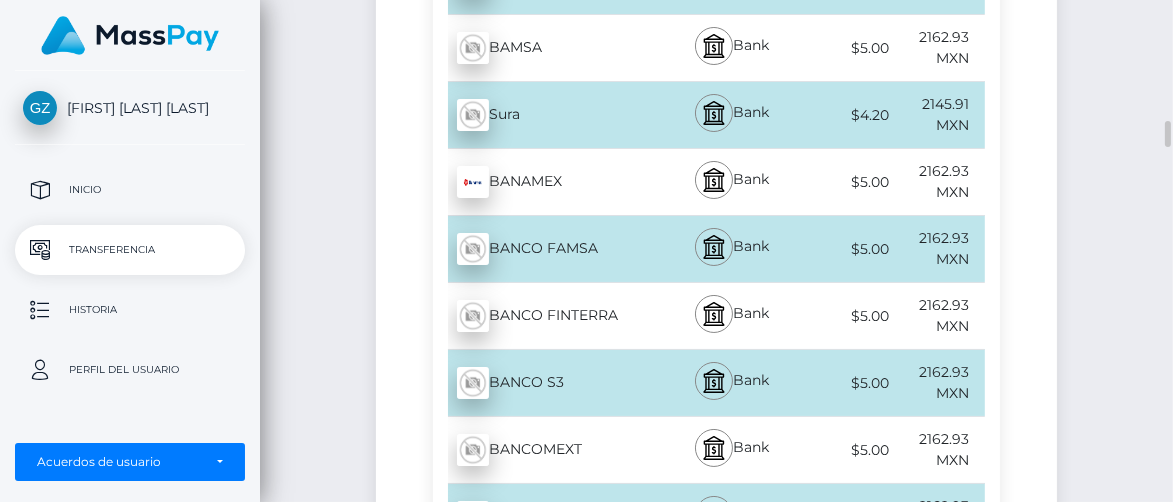 scroll, scrollTop: 2188, scrollLeft: 0, axis: vertical 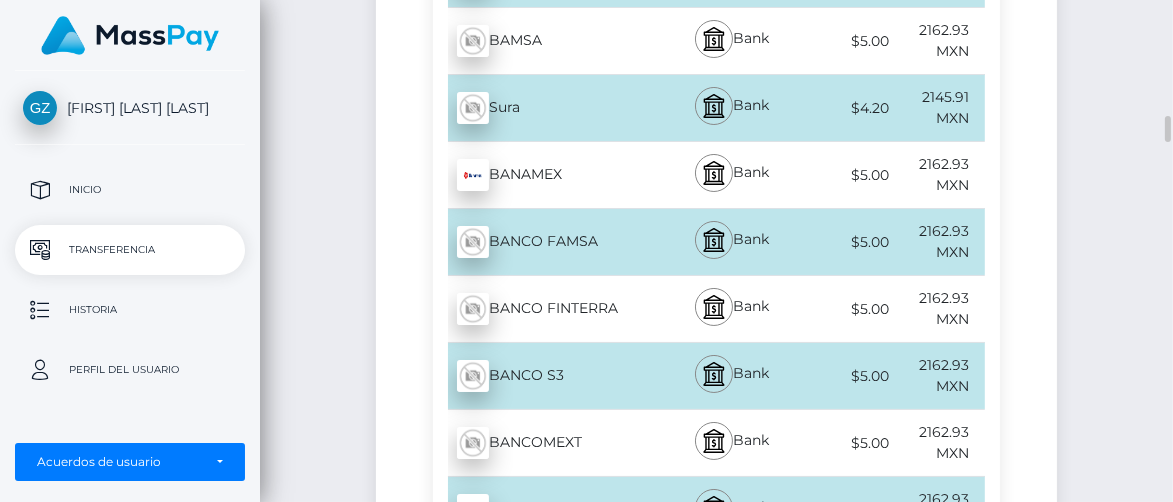 click on "Bank" at bounding box center [732, 175] 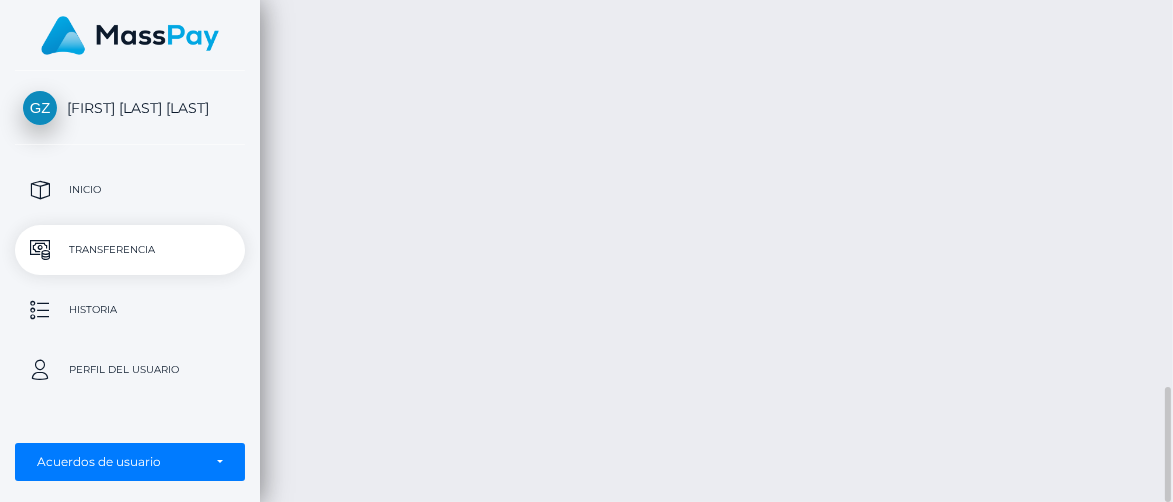 scroll, scrollTop: 1689, scrollLeft: 0, axis: vertical 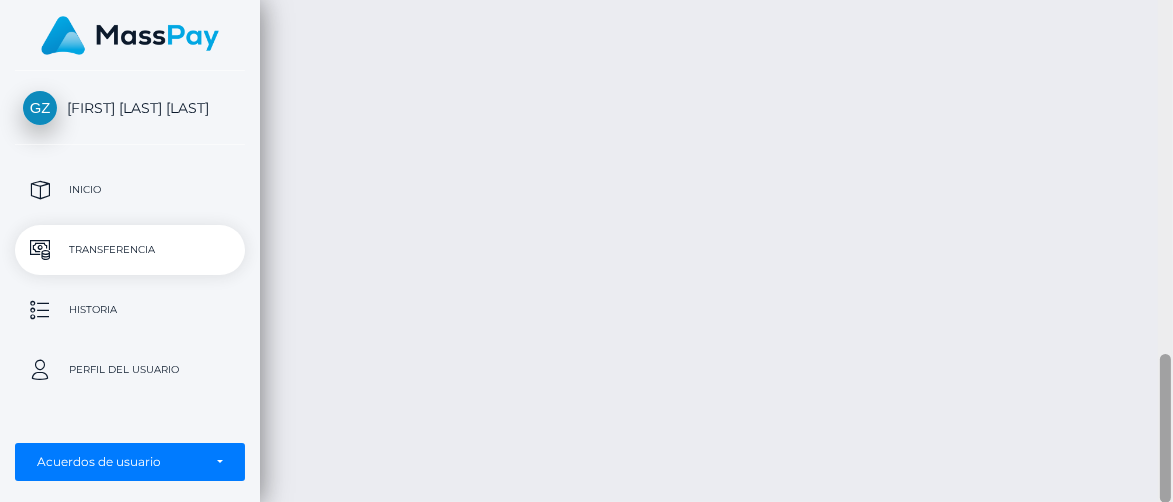 click at bounding box center [1165, 251] 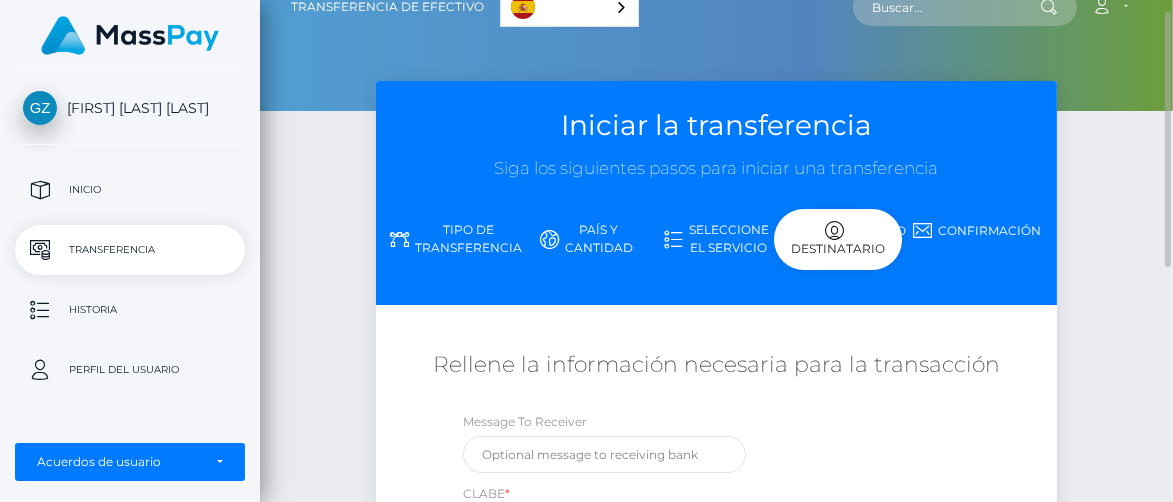 scroll, scrollTop: 21, scrollLeft: 0, axis: vertical 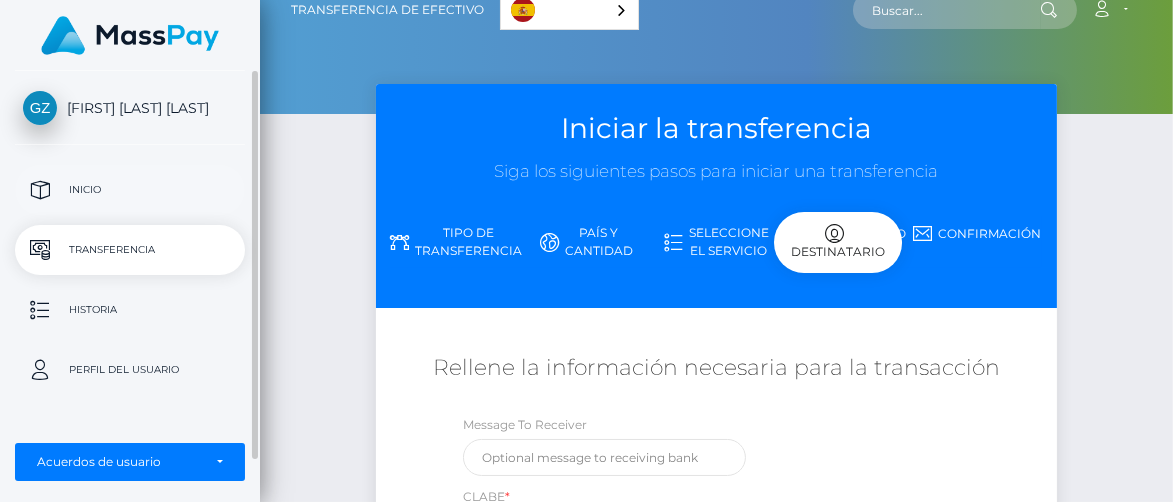 click on "Inicio" at bounding box center (130, 190) 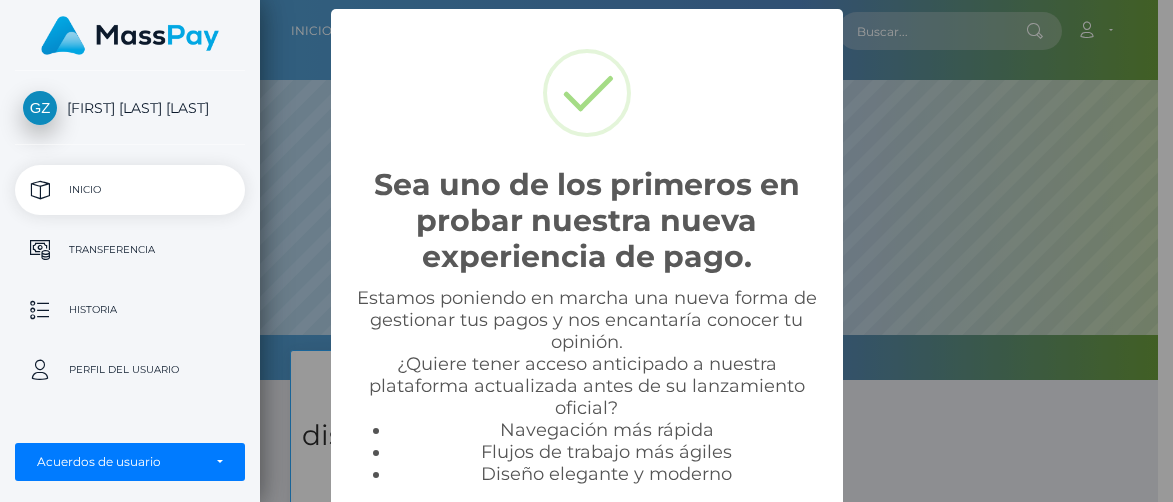 scroll, scrollTop: 0, scrollLeft: 0, axis: both 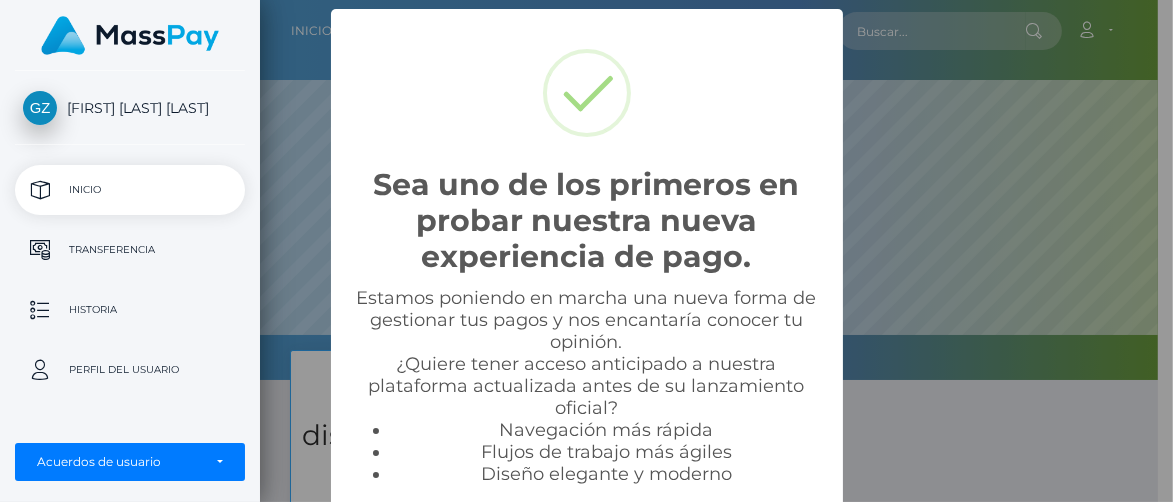 click on "Sea uno de los primeros en probar nuestra nueva experiencia de pago. × Estamos poniendo en marcha una nueva forma de gestionar tus pagos y nos encantaría conocer tu opinión. ¿Quiere tener acceso anticipado a nuestra plataforma actualizada antes de su lanzamiento oficial? Navegación más rápida Flujos de trabajo más ágiles Diseño elegante y moderno Sí, lo probaré pronto Ahora no" at bounding box center (586, 251) 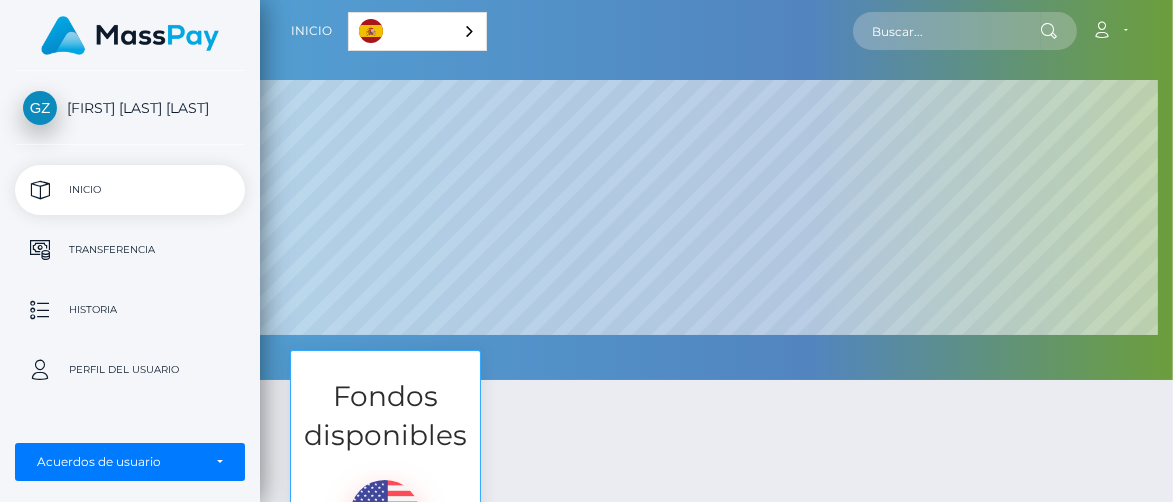 scroll, scrollTop: 999620, scrollLeft: 999087, axis: both 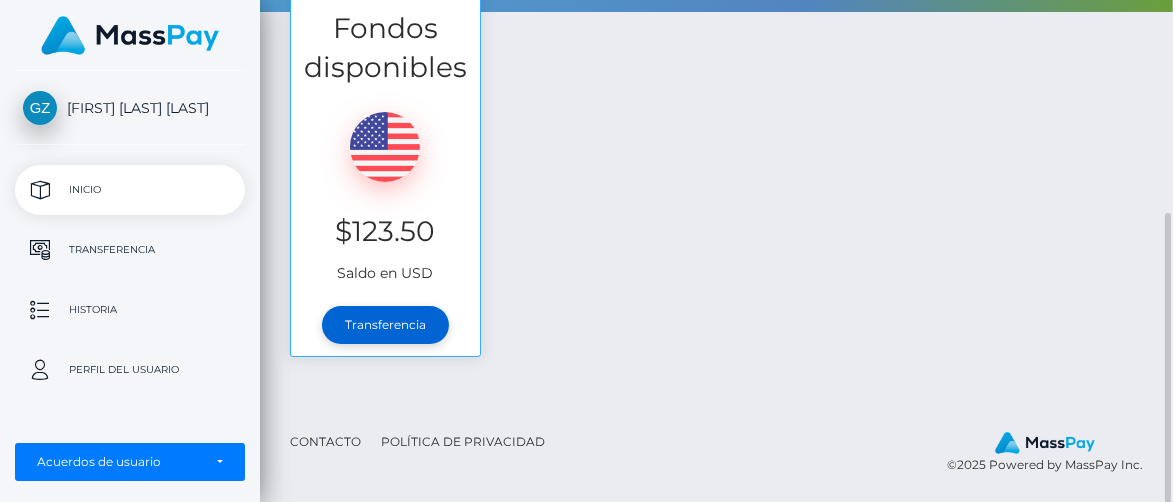 click on "Transferencia" at bounding box center [385, 325] 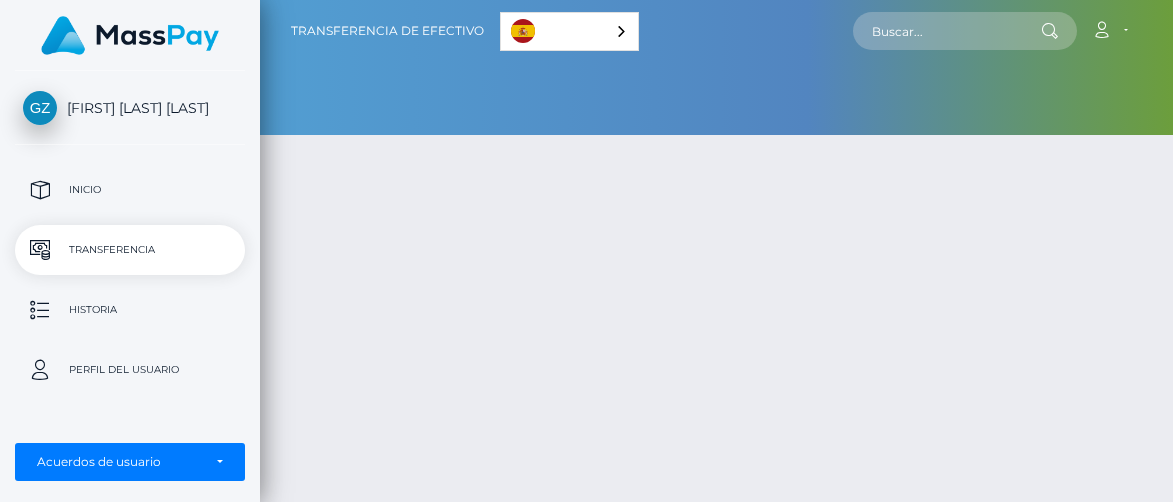 scroll, scrollTop: 0, scrollLeft: 0, axis: both 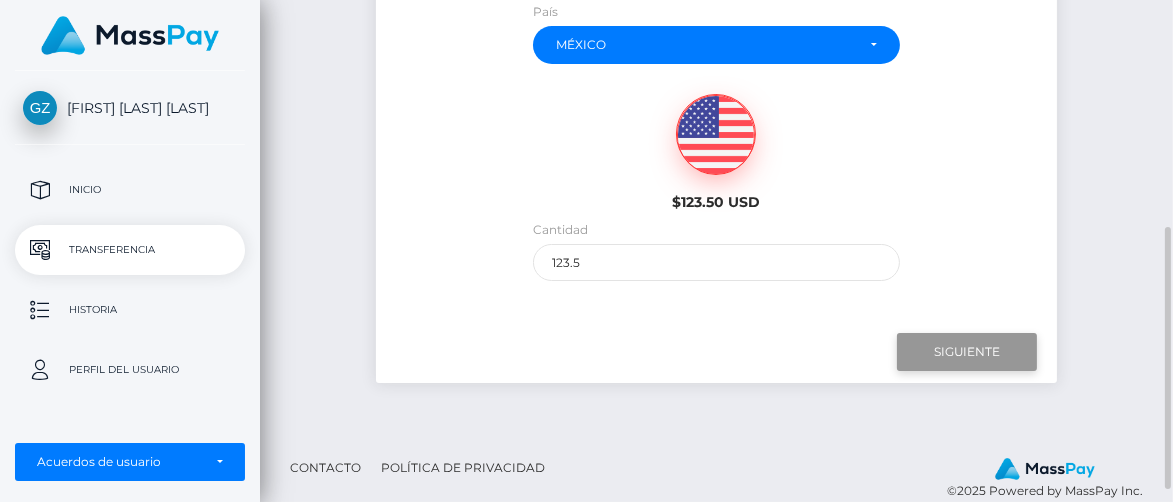 click on "Siguiente" at bounding box center [967, 352] 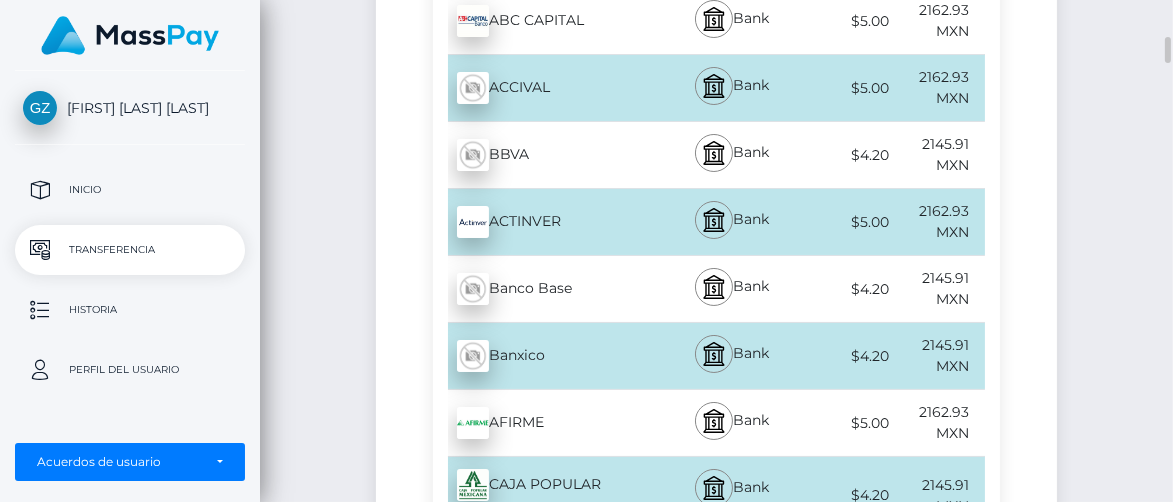 scroll, scrollTop: 714, scrollLeft: 0, axis: vertical 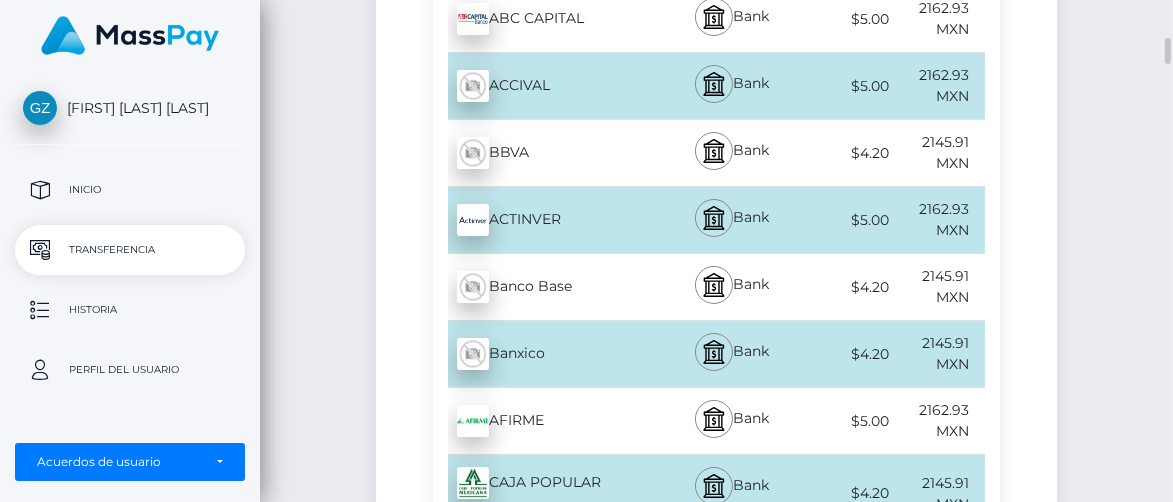 click on "Bank" at bounding box center (732, 153) 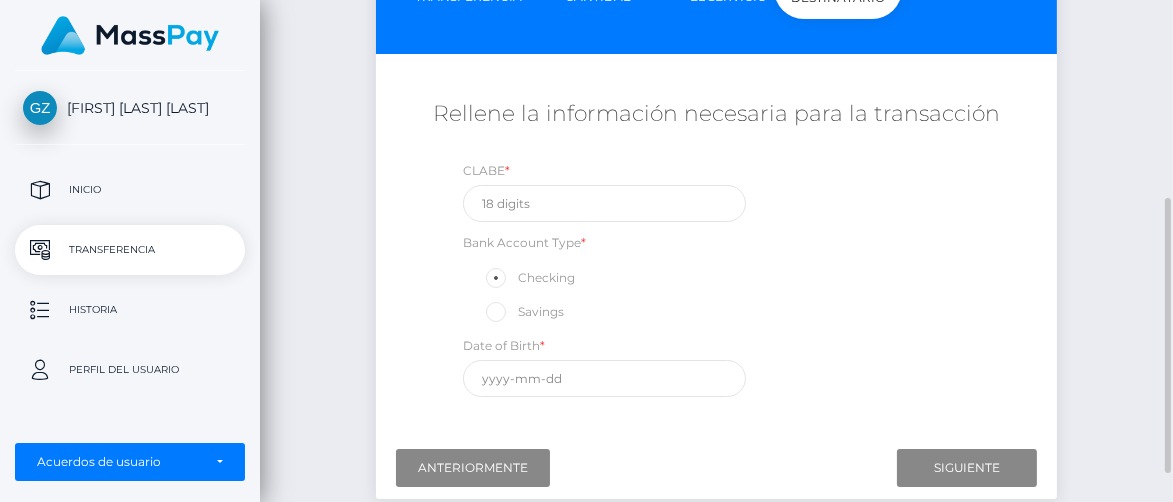 scroll, scrollTop: 272, scrollLeft: 0, axis: vertical 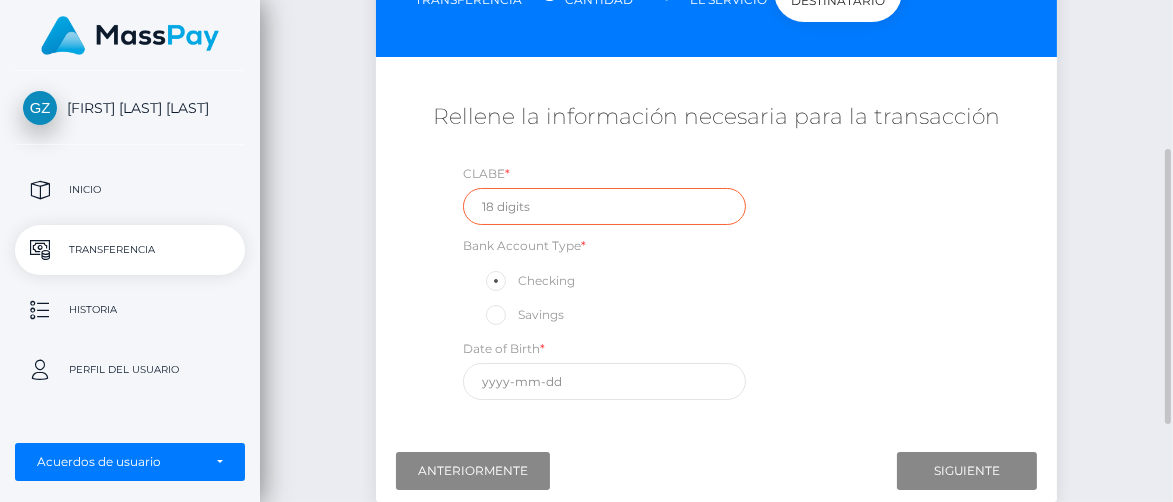 click at bounding box center (604, 206) 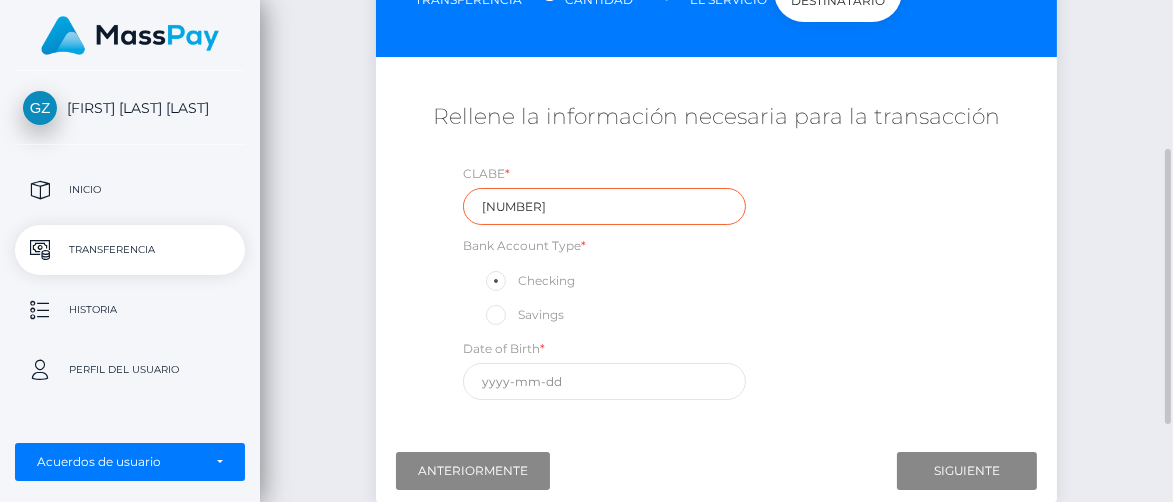 type on "[NUMBER]" 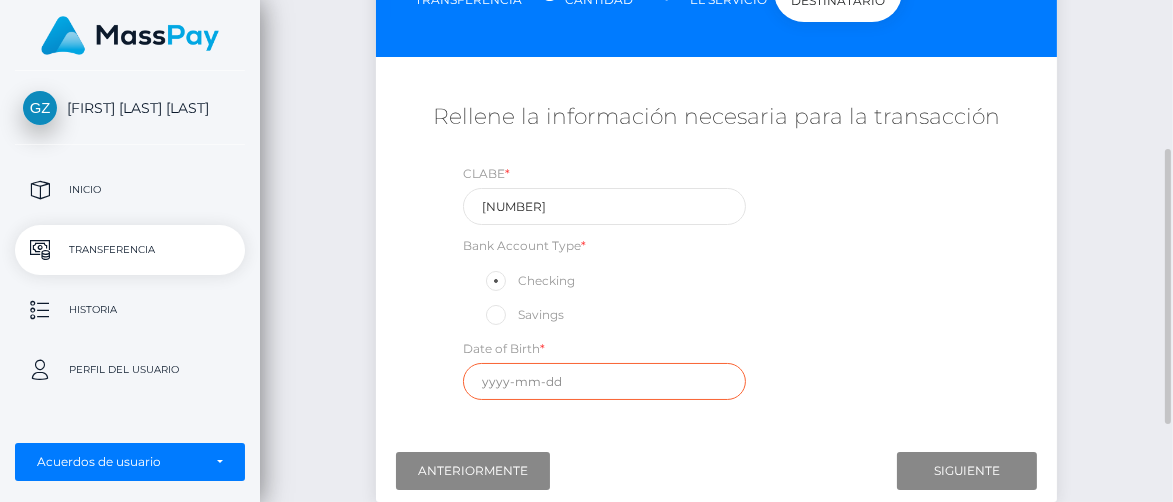 click at bounding box center (604, 381) 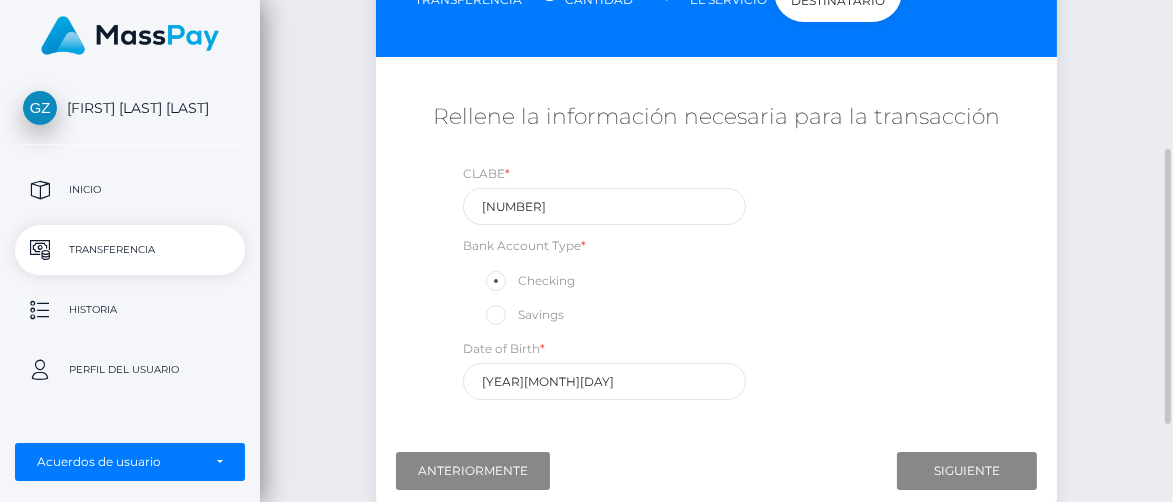 type on "[YEAR]-[MONTH]-[DAY]" 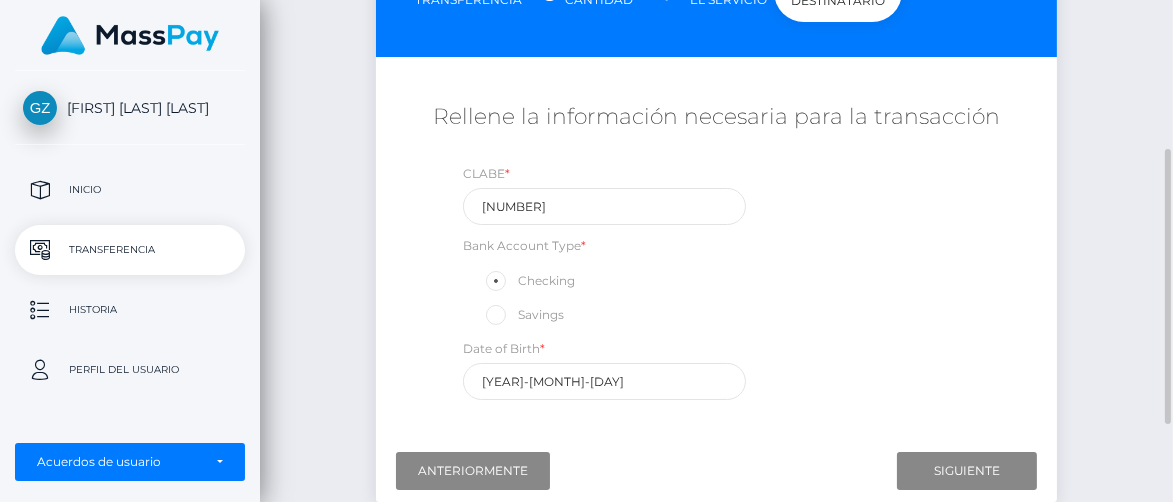 click on "CLABE  *
[NUMBER]
Bank Account Type  *
Checking
Date of Birth  *
[YEAR]-[MONTH]-[DAY] [MONTH] [YEAR] Su Mo Tu We Th Fr Sa 26 27 28 29 30 1 2 3 4 5 6 7 8 9 10 11 12 13 14 15 16 17 18 19 20 21 22 23 24 25 26 27 28 29 30 31 1 2 3 4 5 6 [YEAR]-[YEAR] [YEAR] [YEAR] [YEAR] [YEAR] [YEAR] [YEAR] [YEAR] [YEAR] [YEAR] [YEAR] [YEAR]" at bounding box center [716, 286] 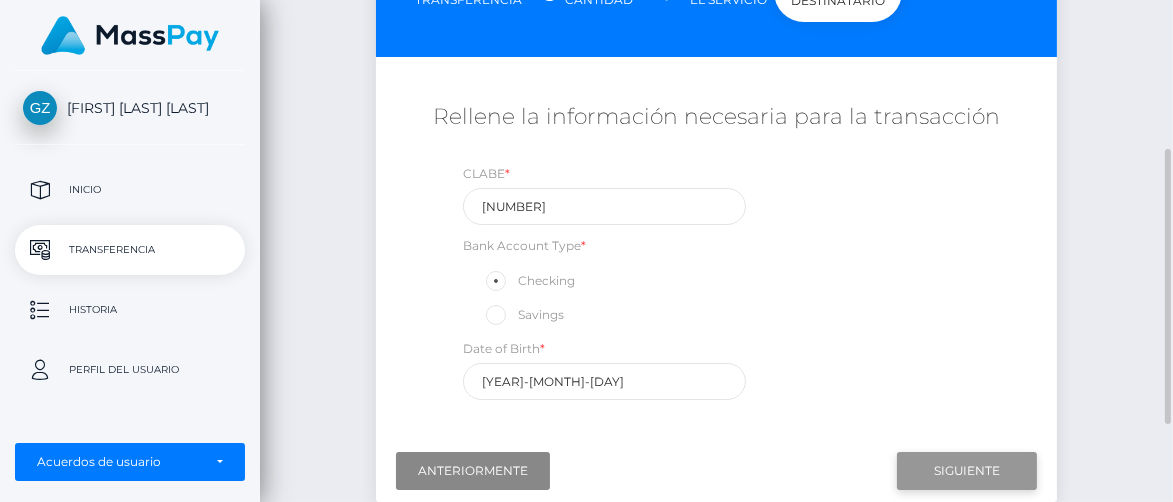 click on "Siguiente" at bounding box center (967, 471) 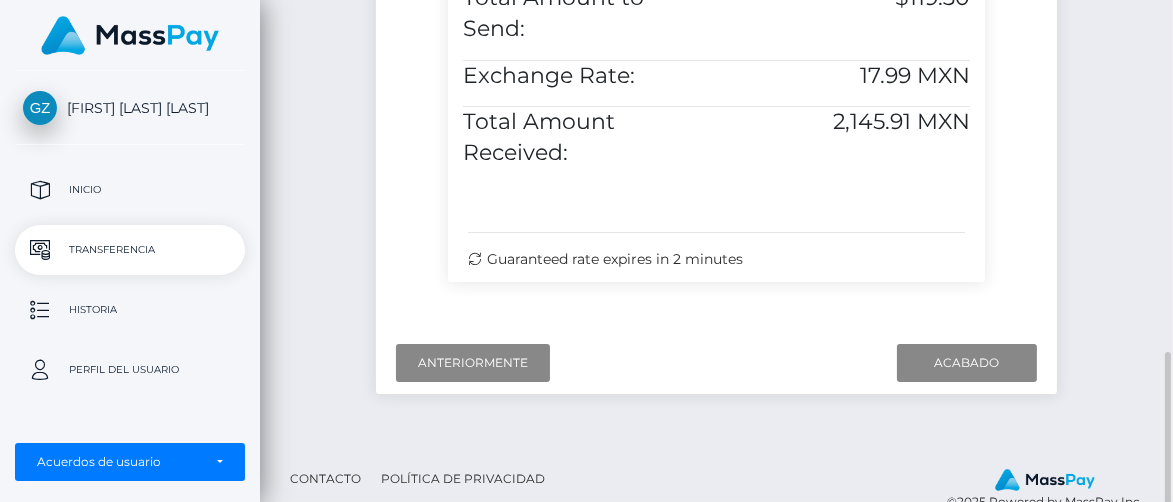 scroll, scrollTop: 988, scrollLeft: 0, axis: vertical 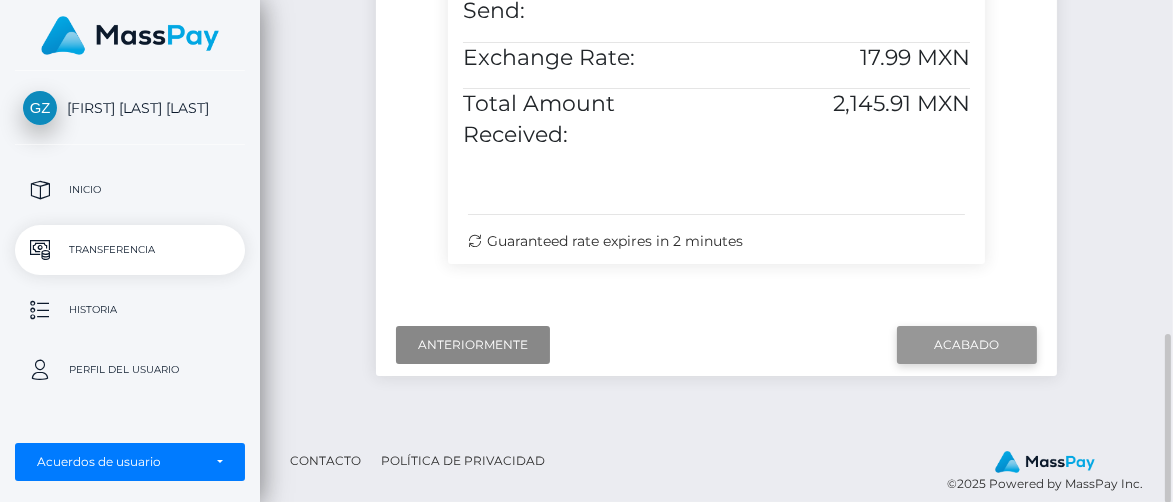 click on "Acabado" at bounding box center (967, 345) 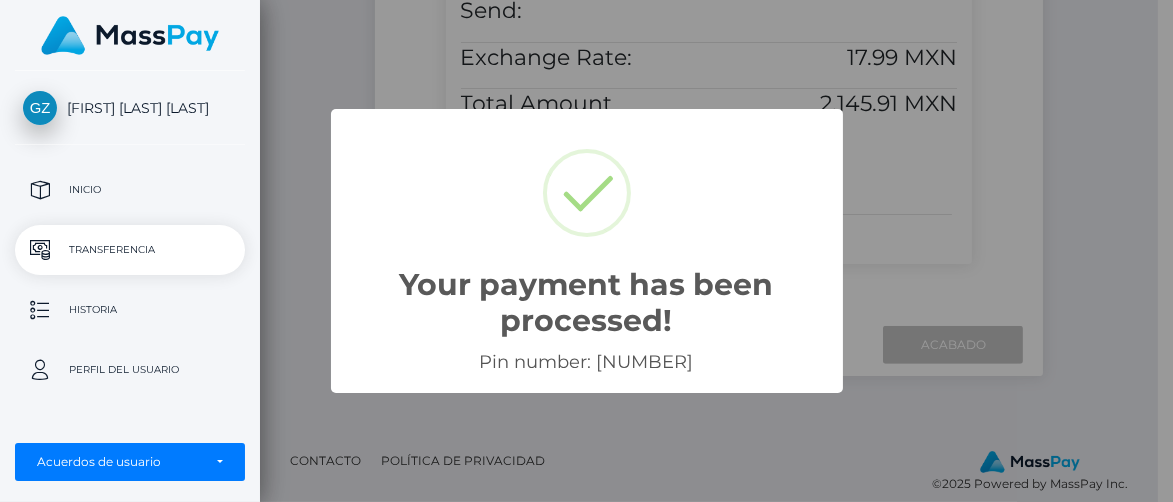 click on "Your payment has been processed! × Pin number: [NUMBER] OK Cancel" at bounding box center [586, 251] 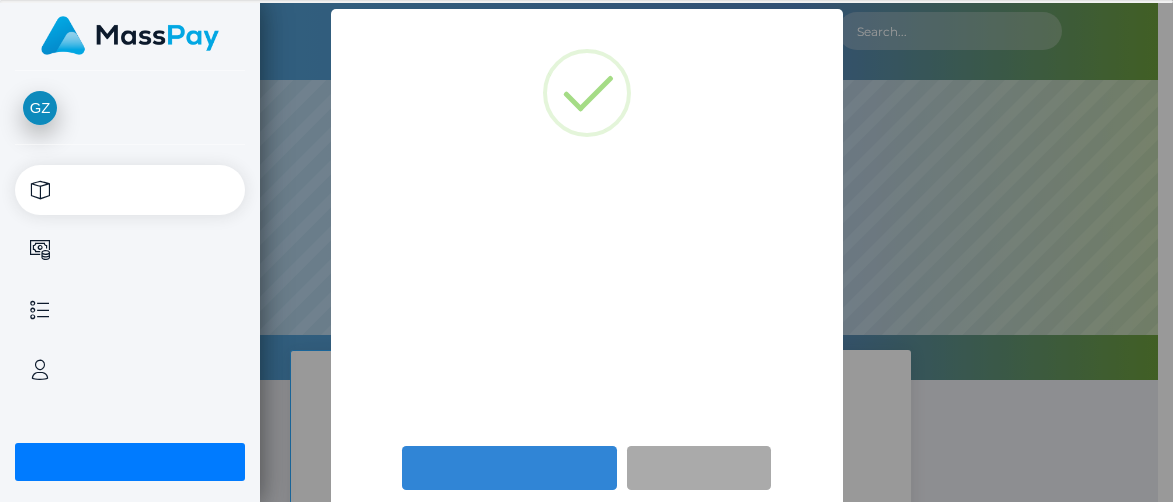 scroll, scrollTop: 0, scrollLeft: 0, axis: both 